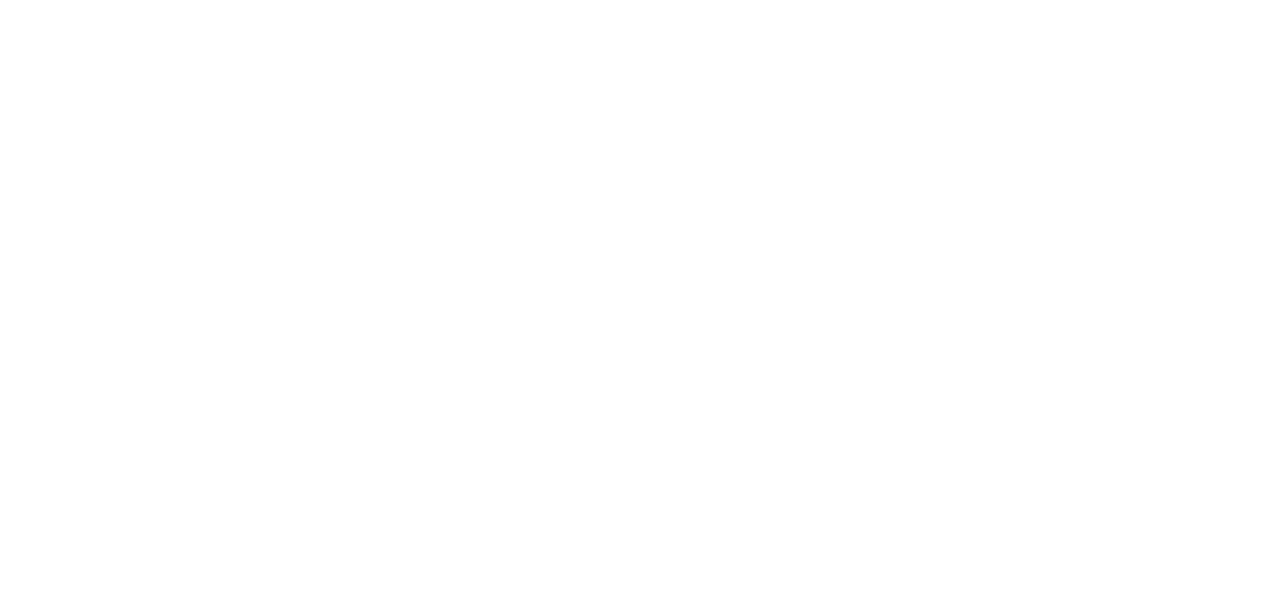 scroll, scrollTop: 0, scrollLeft: 0, axis: both 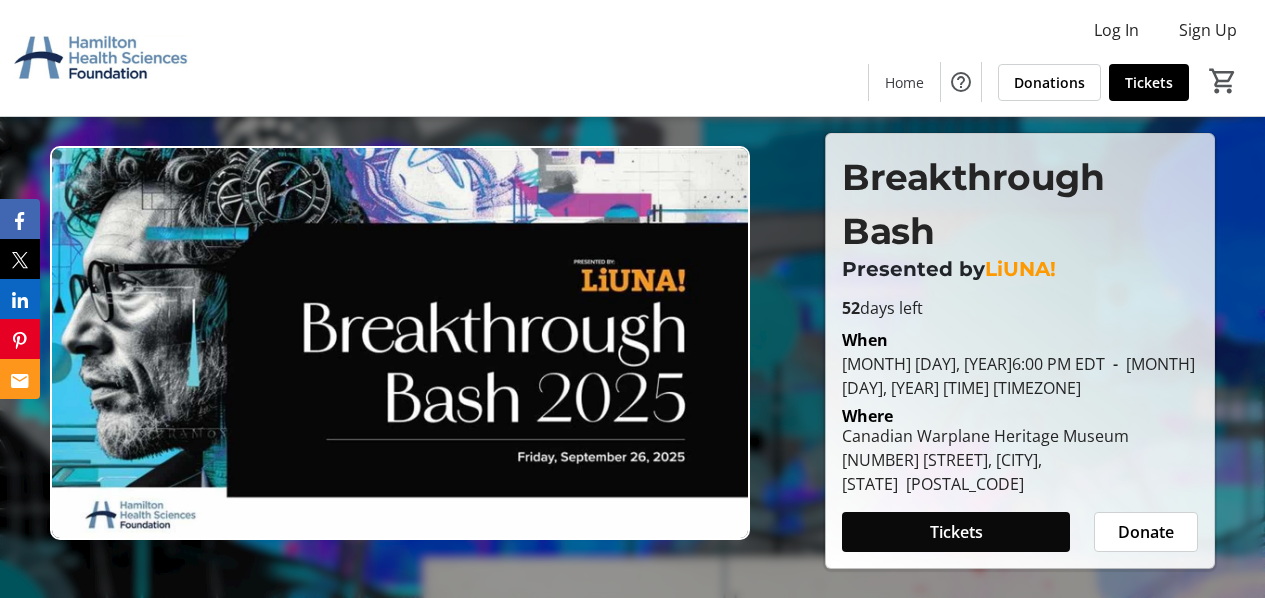 click on "Tickets" at bounding box center (956, 532) 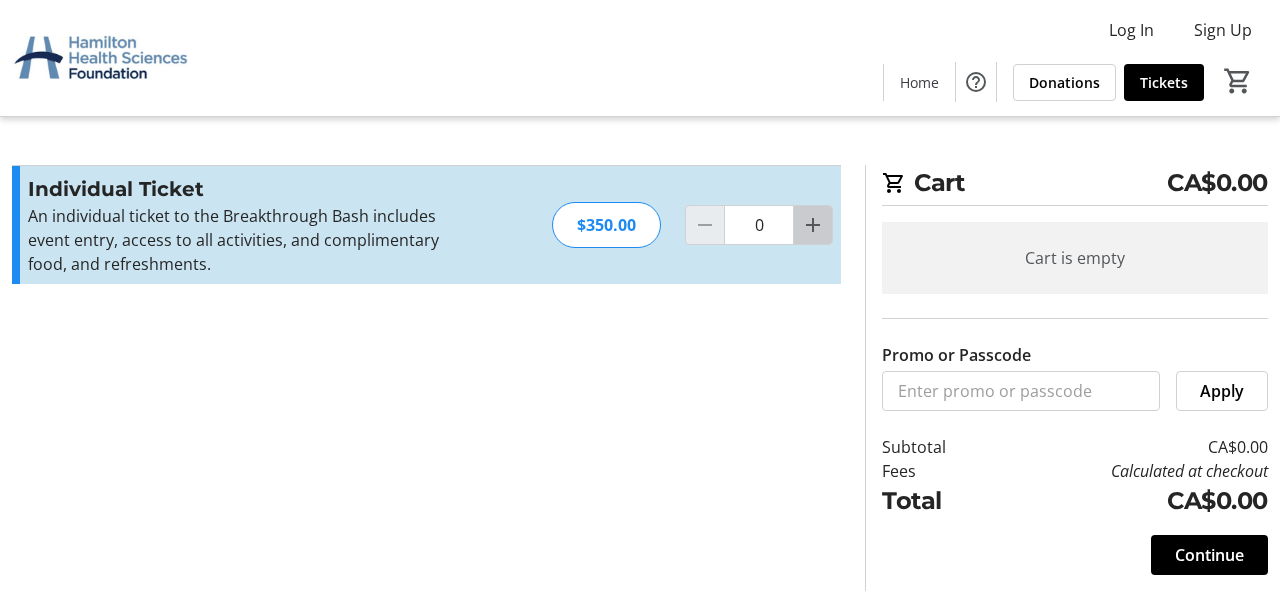 click 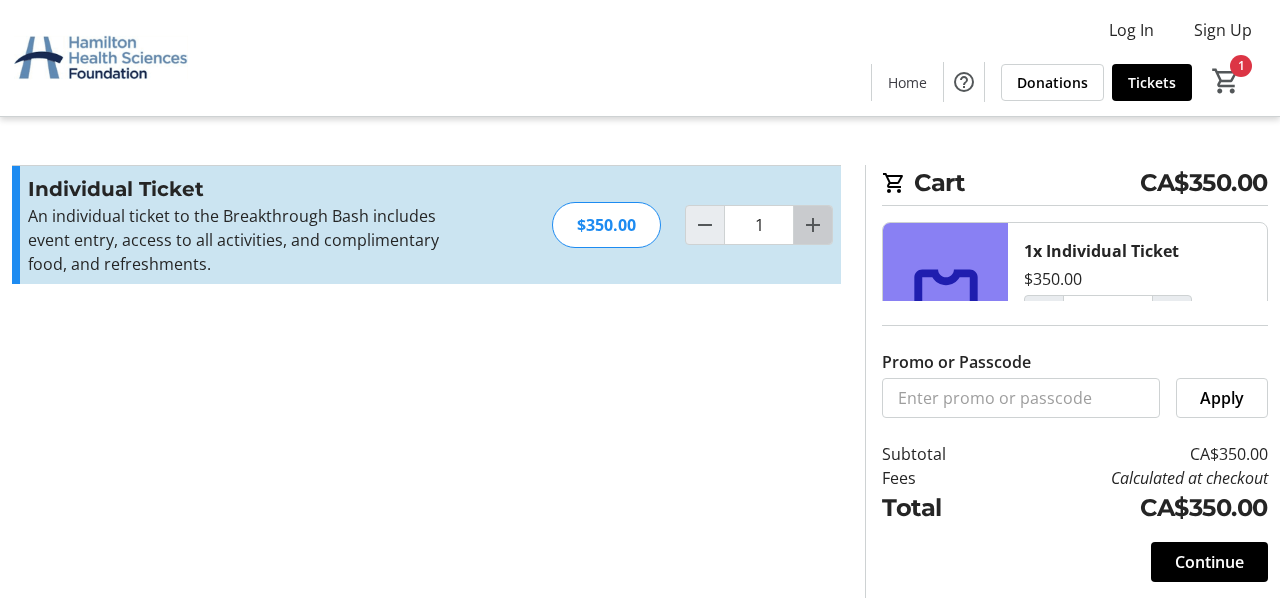 click 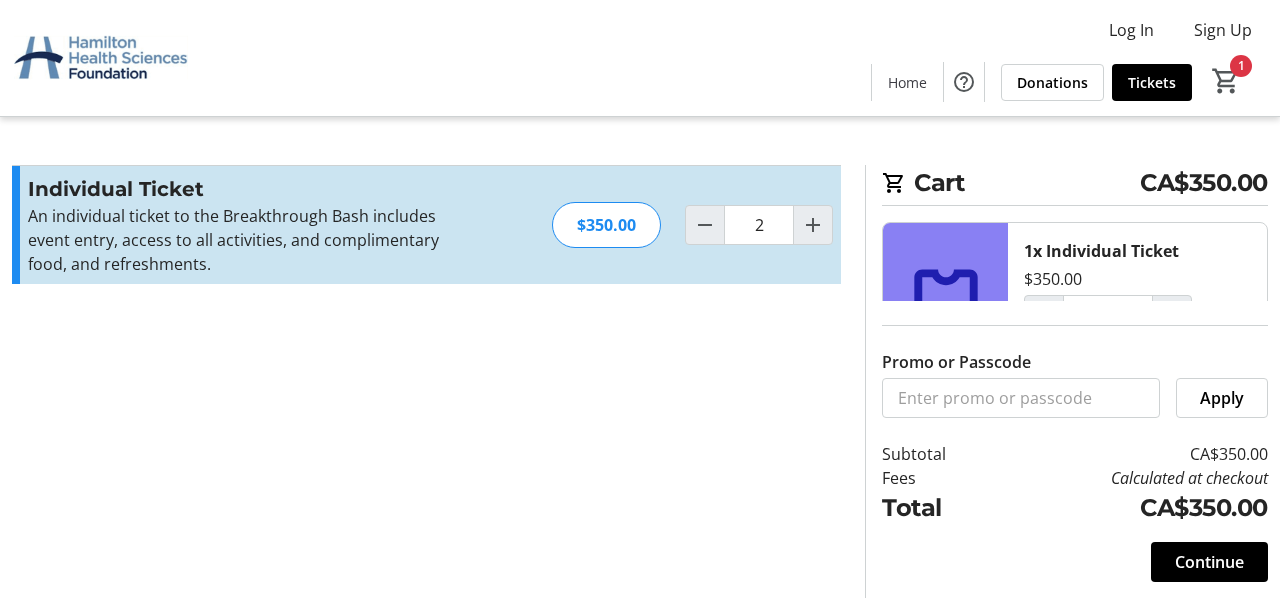 type on "2" 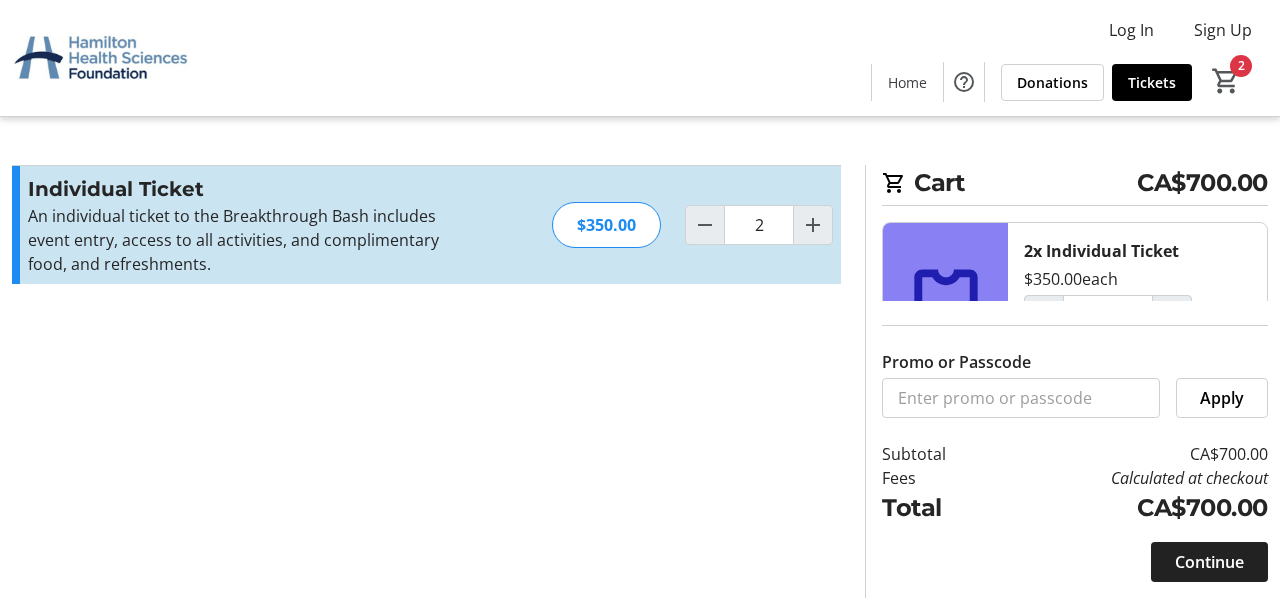 click on "Continue" 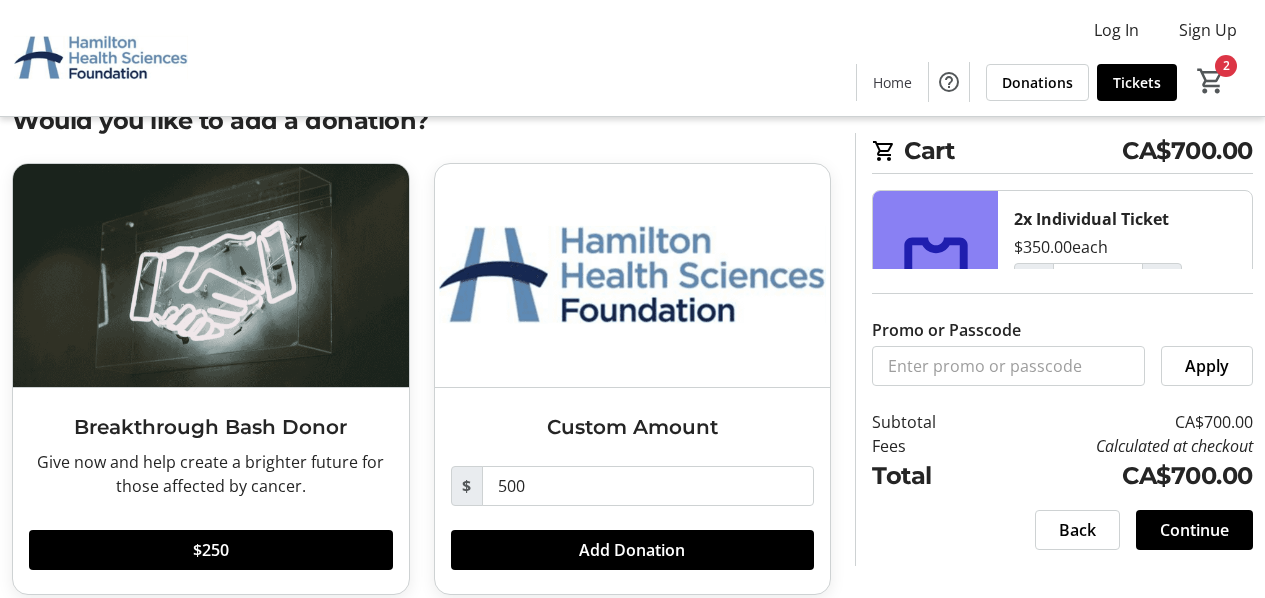 scroll, scrollTop: 82, scrollLeft: 0, axis: vertical 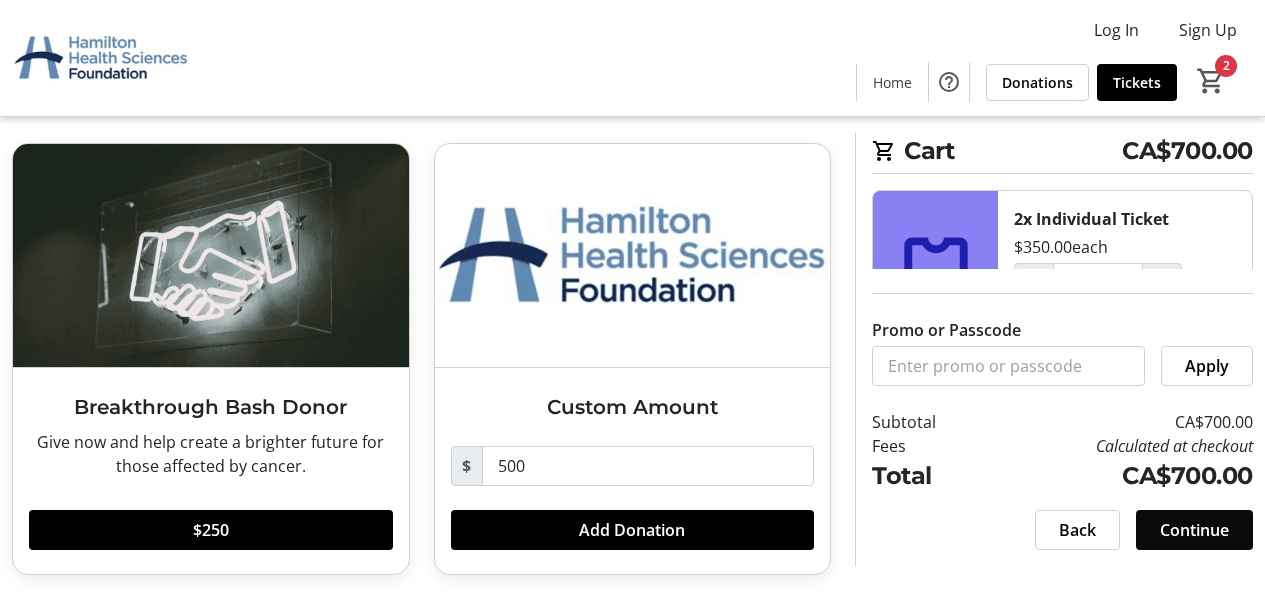 click on "Continue" 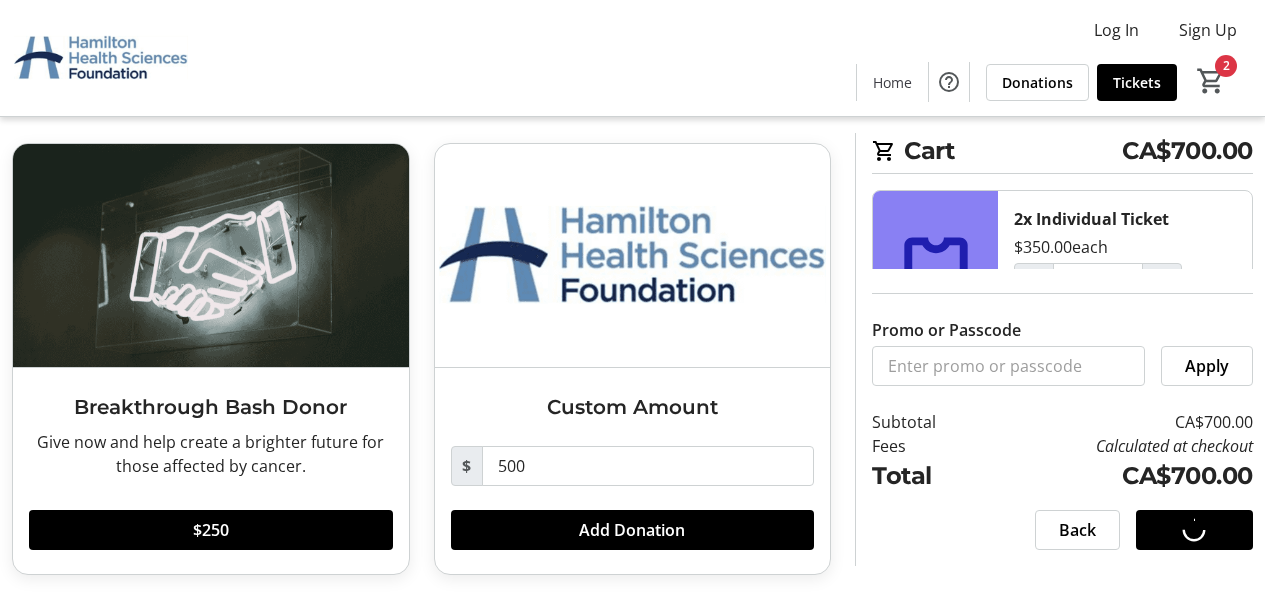 scroll, scrollTop: 0, scrollLeft: 0, axis: both 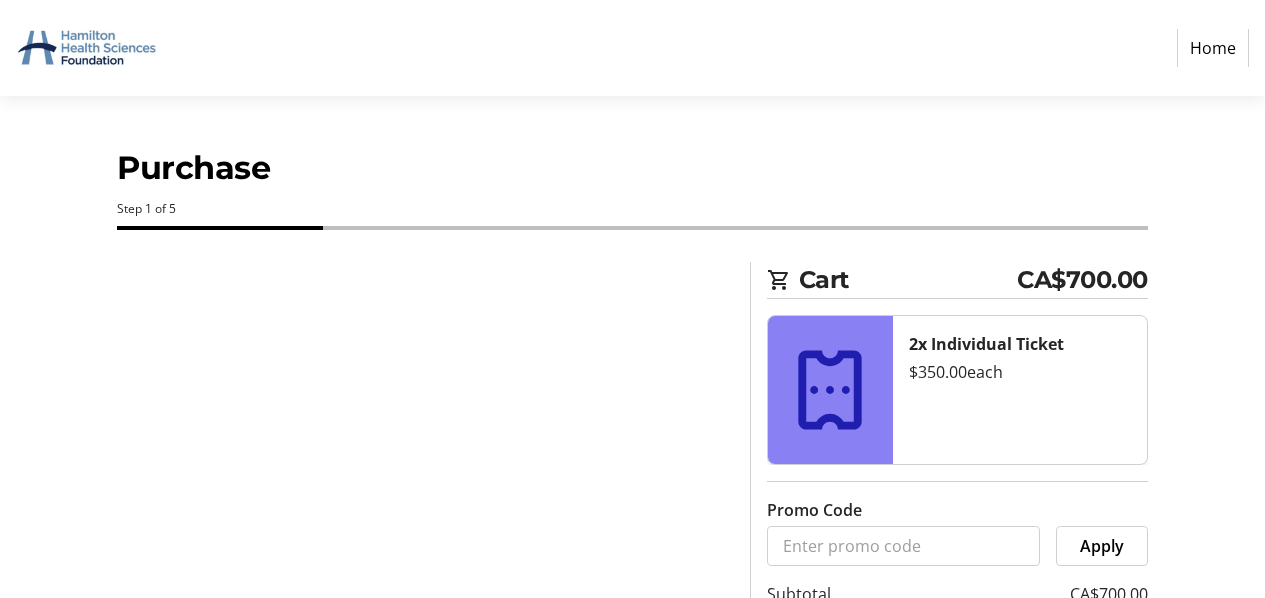 select on "CA" 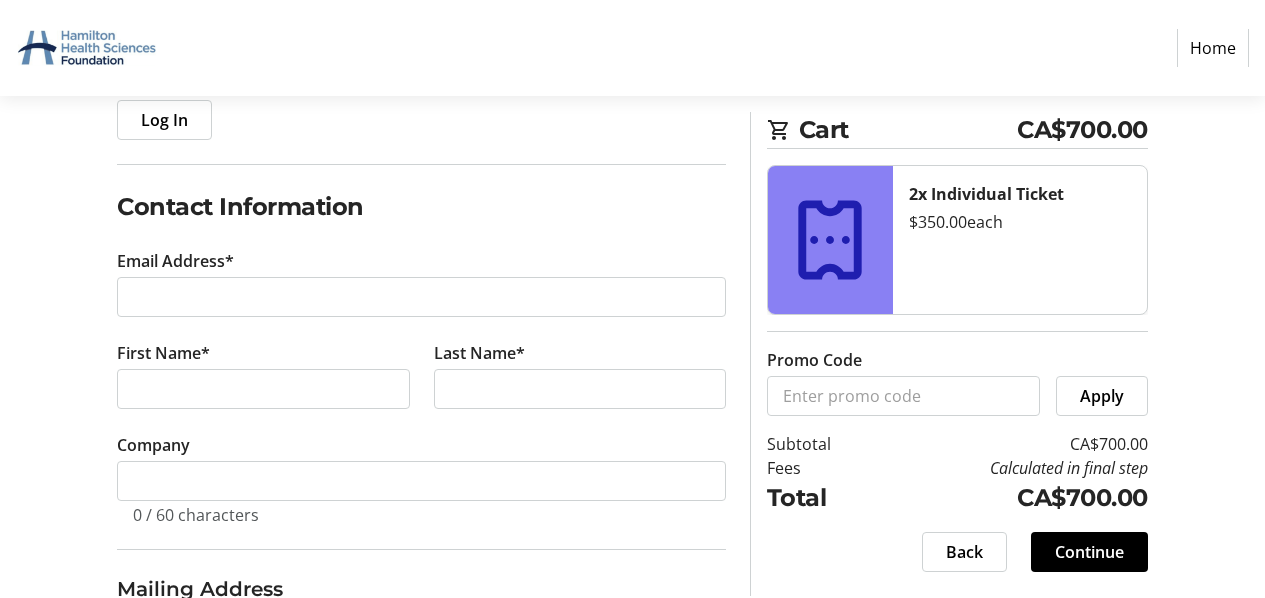 scroll, scrollTop: 255, scrollLeft: 0, axis: vertical 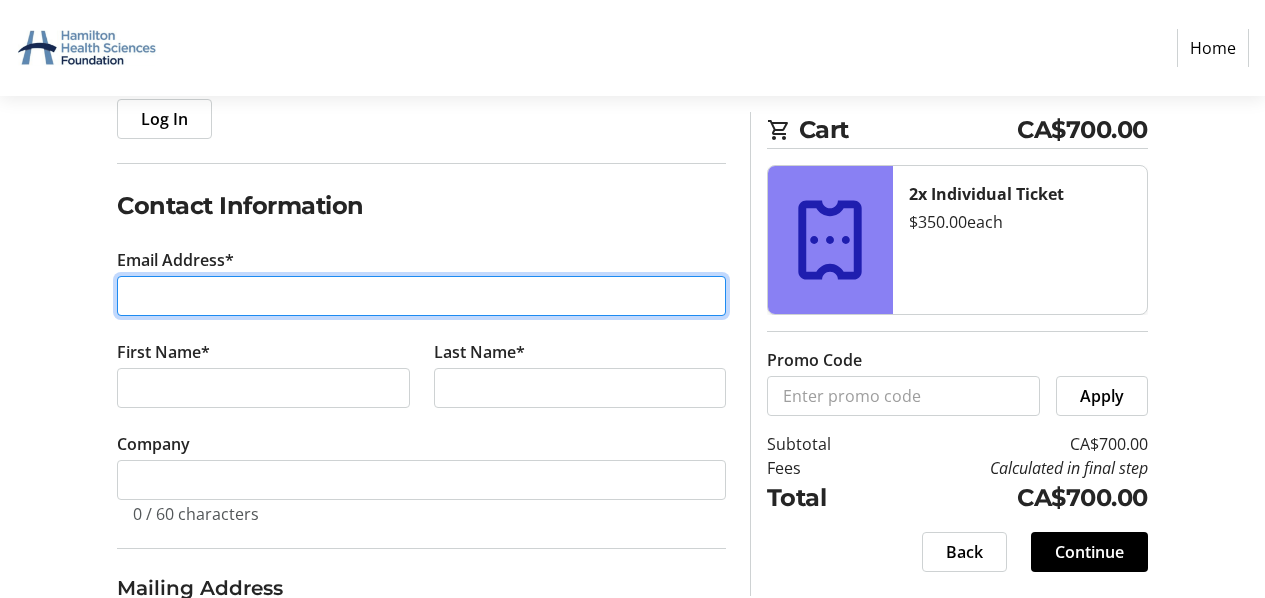 click on "Email Address*" at bounding box center (421, 296) 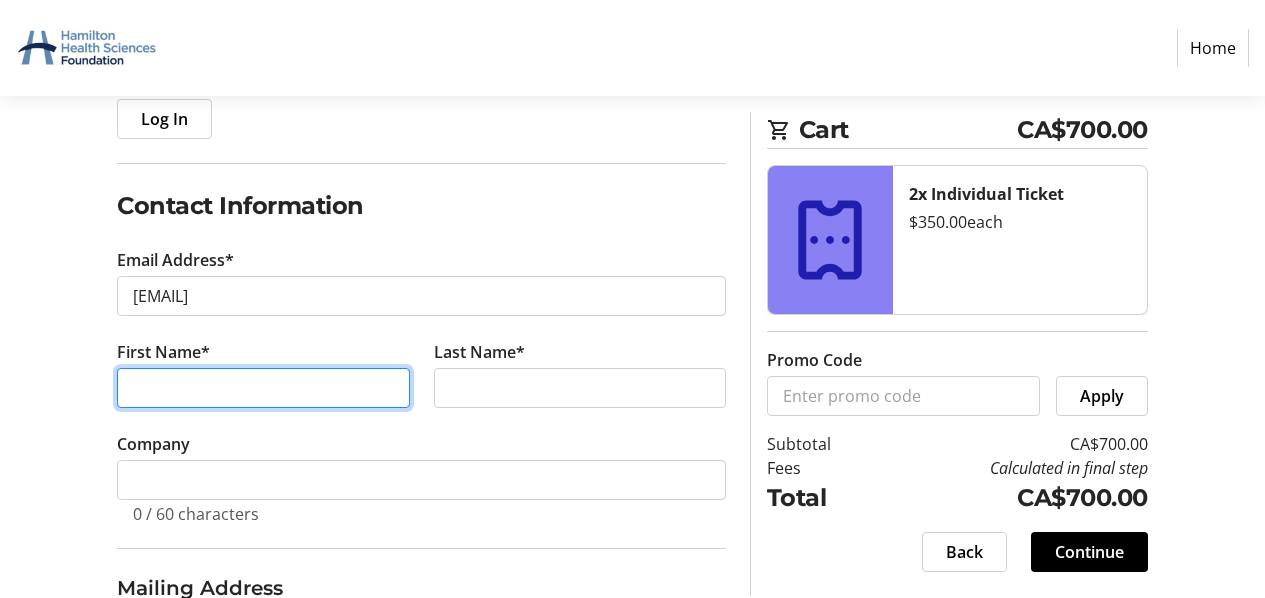 type on "[FIRST]" 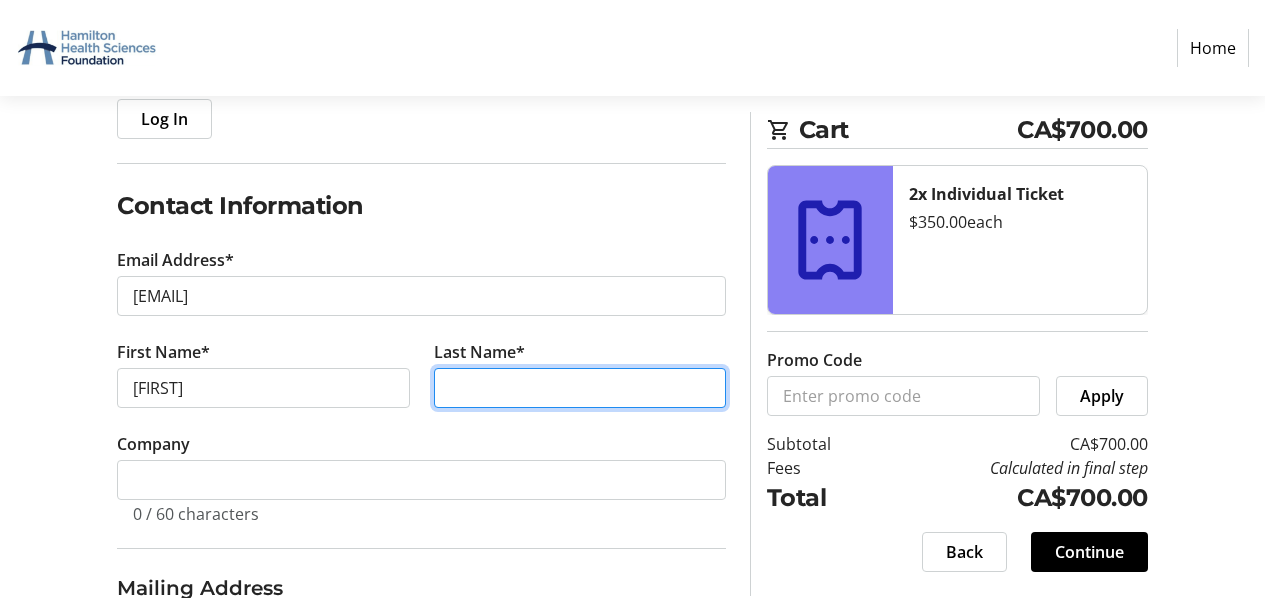 type on "[LAST]" 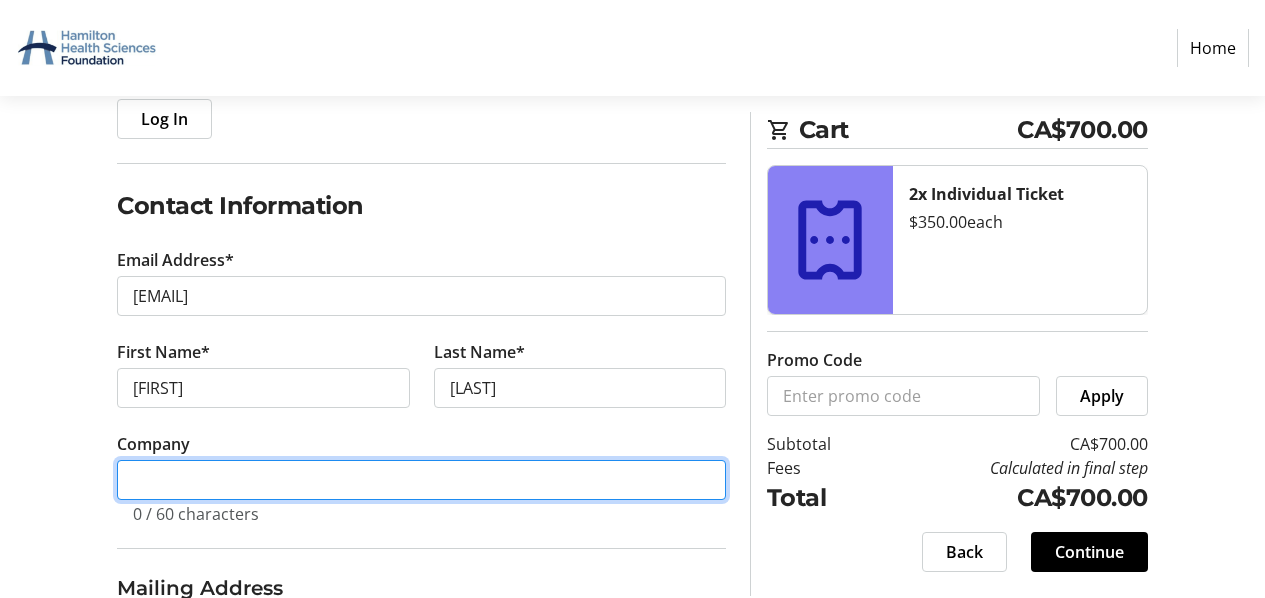 type on "Direct Response Media Group Inc." 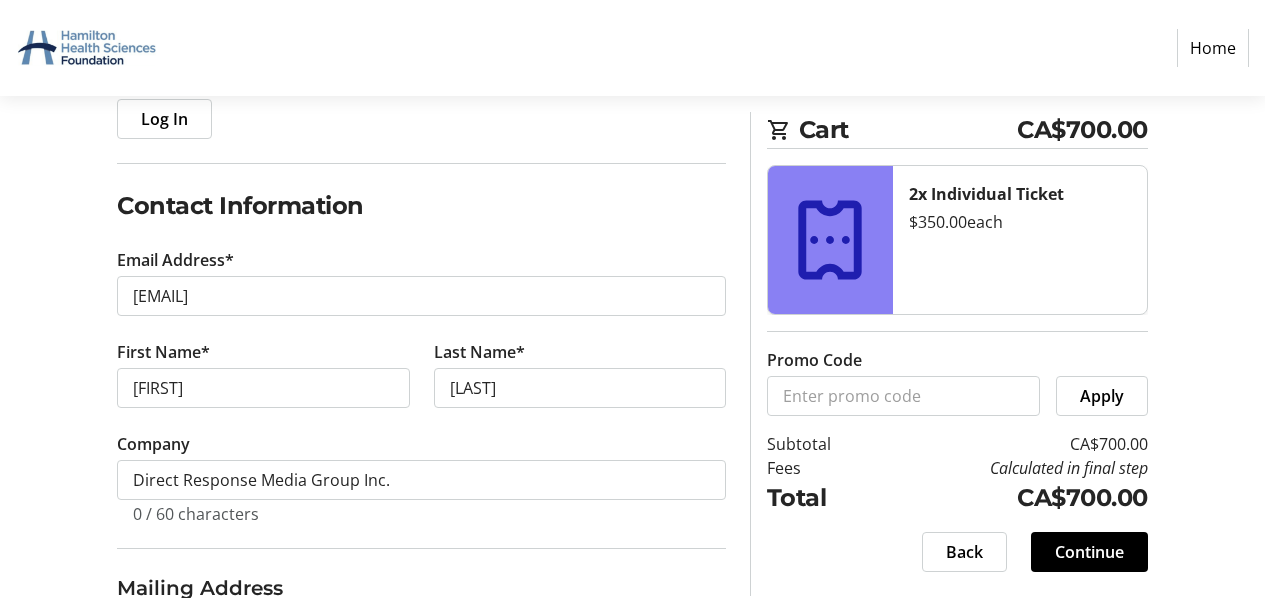 type on "[NUMBER] [STREET]" 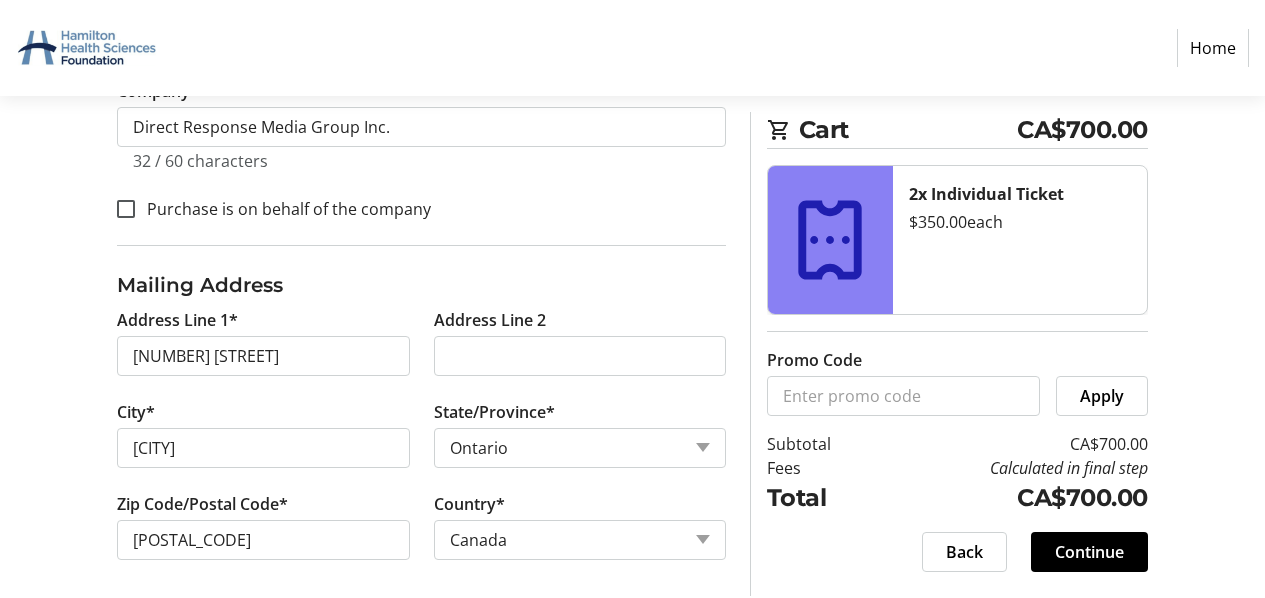 scroll, scrollTop: 617, scrollLeft: 0, axis: vertical 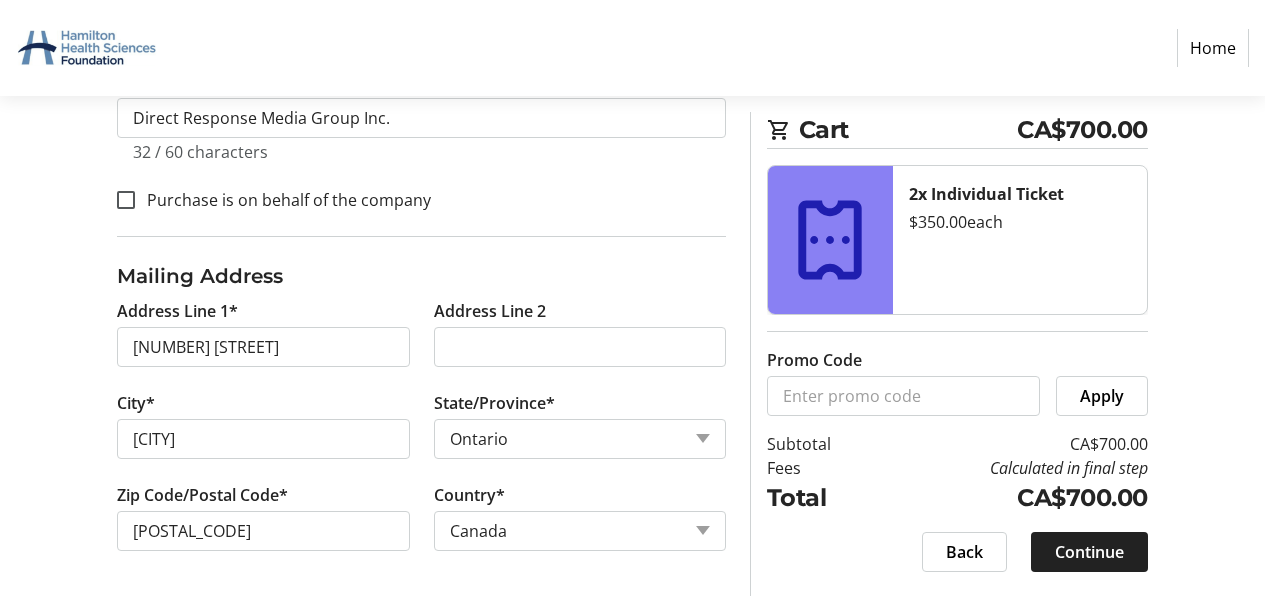 click on "Continue" 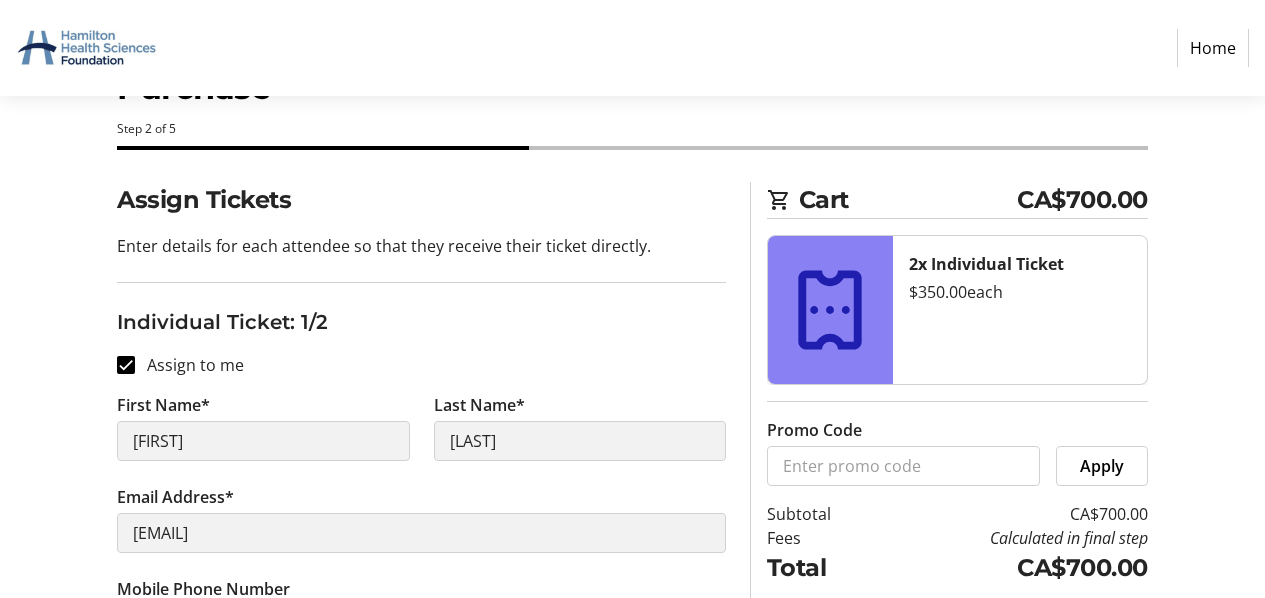 scroll, scrollTop: 0, scrollLeft: 0, axis: both 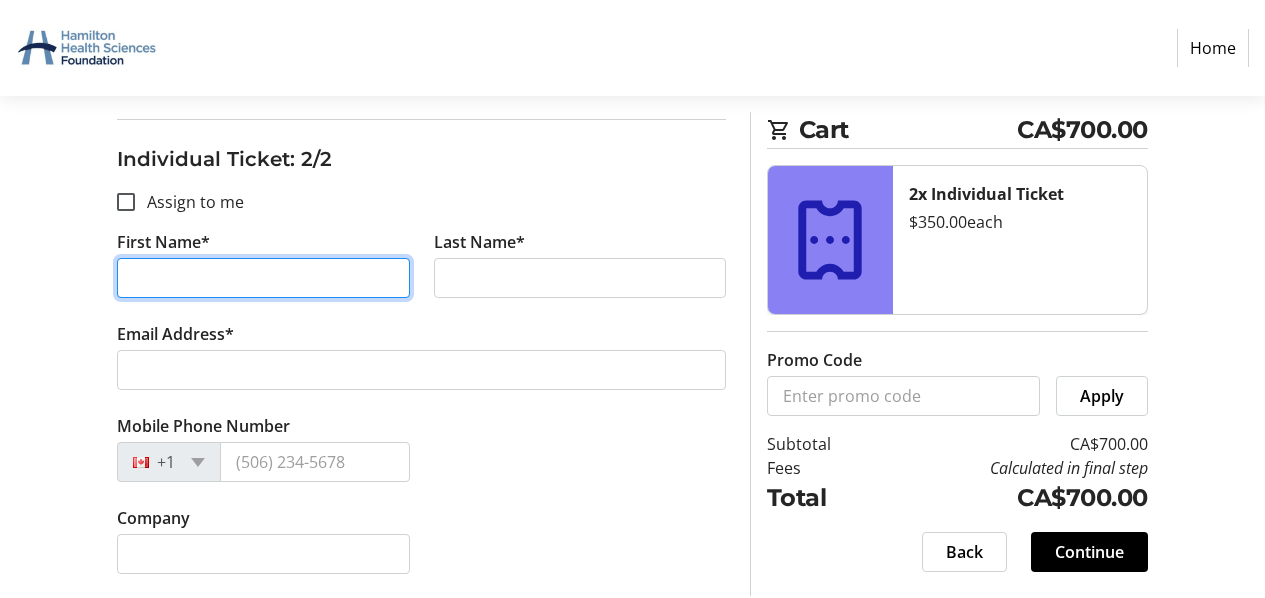 click on "First Name*" at bounding box center (263, 278) 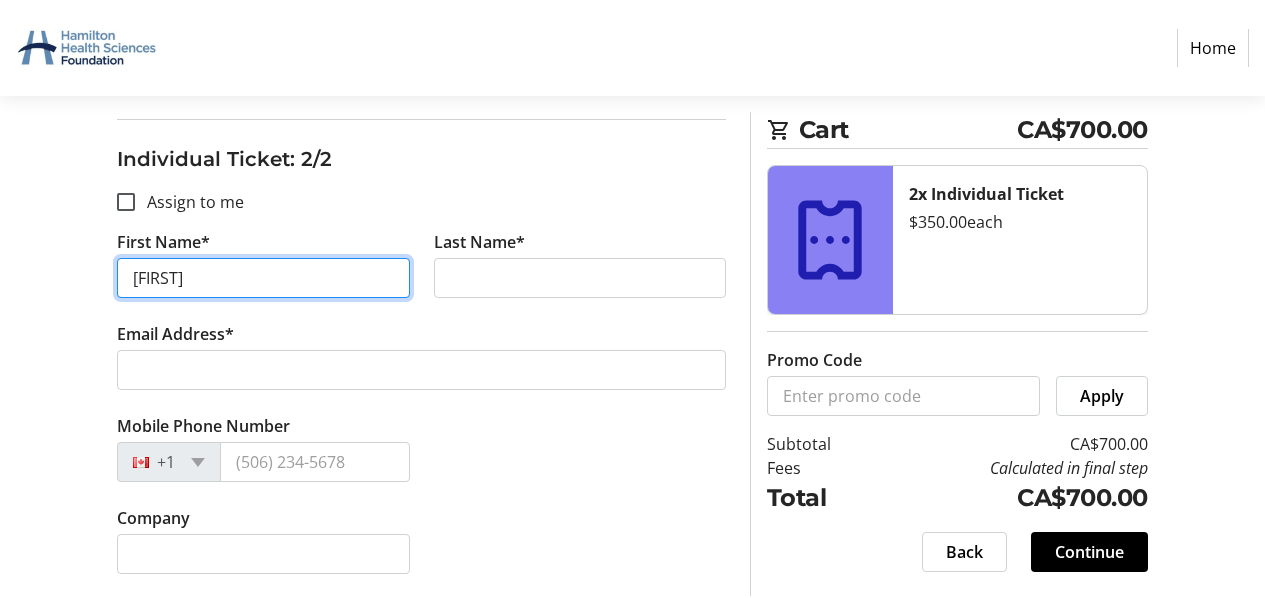 type on "[FIRST]" 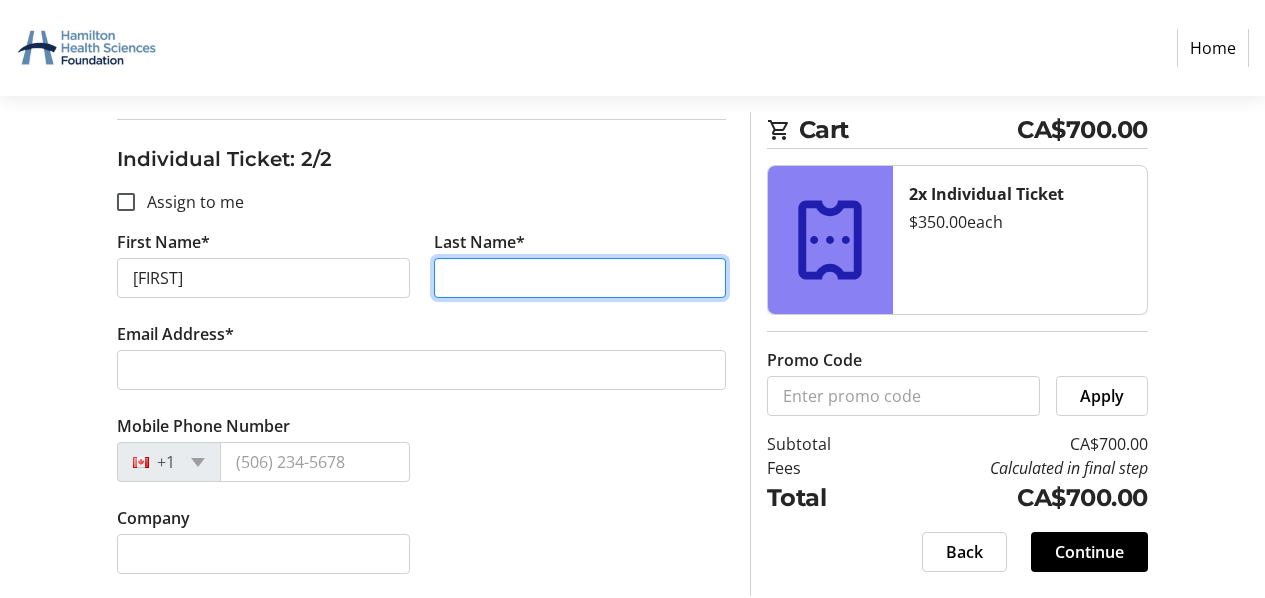 click on "Last Name*" at bounding box center (580, 278) 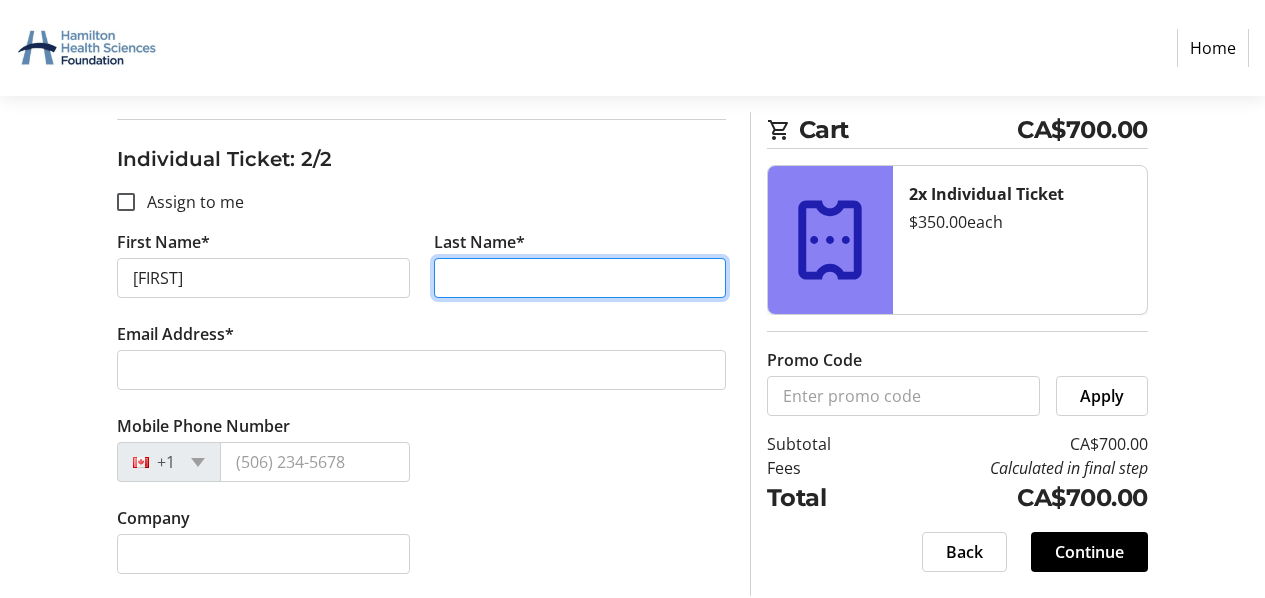type on "[LAST]" 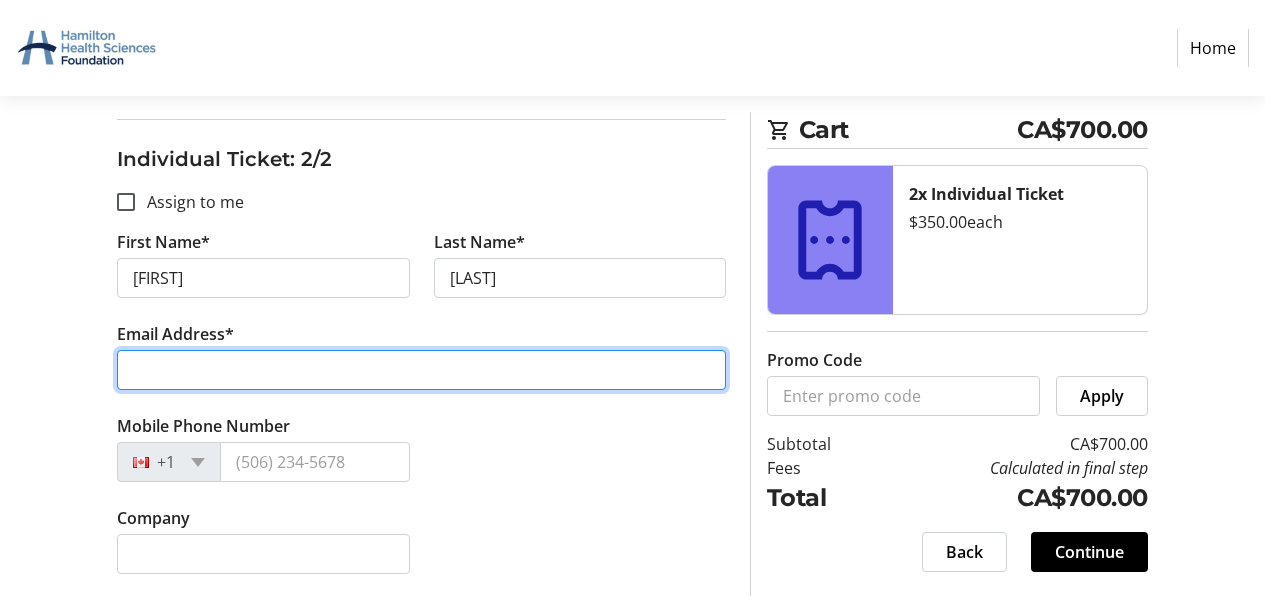 type on "[EMAIL]" 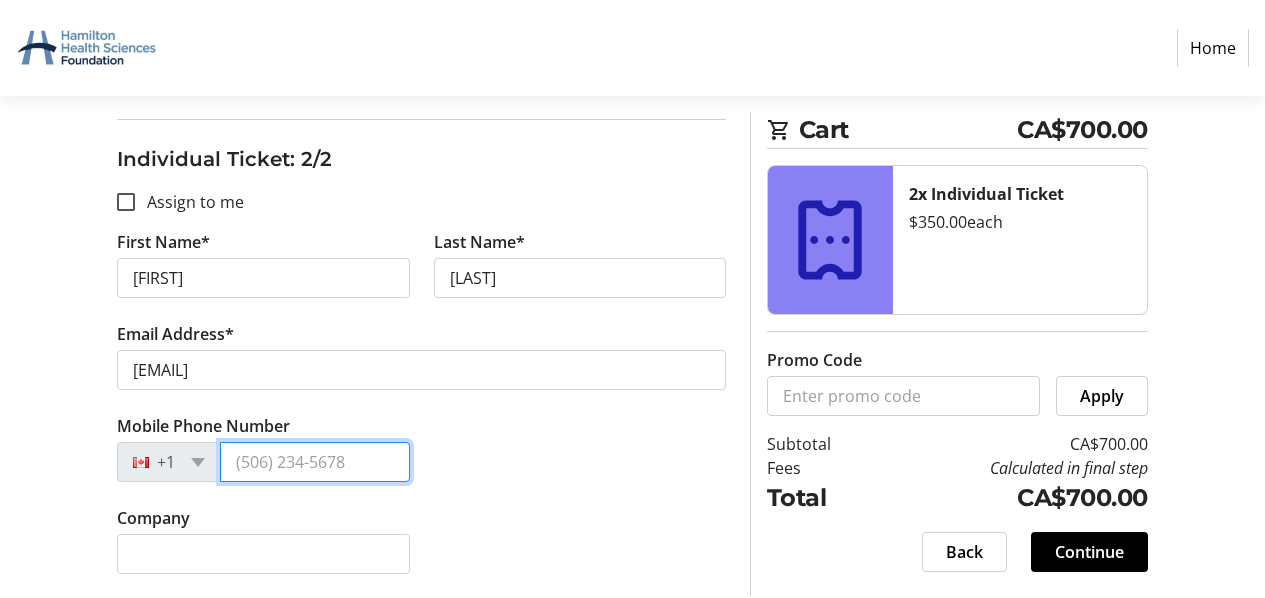 type on "[PHONE]" 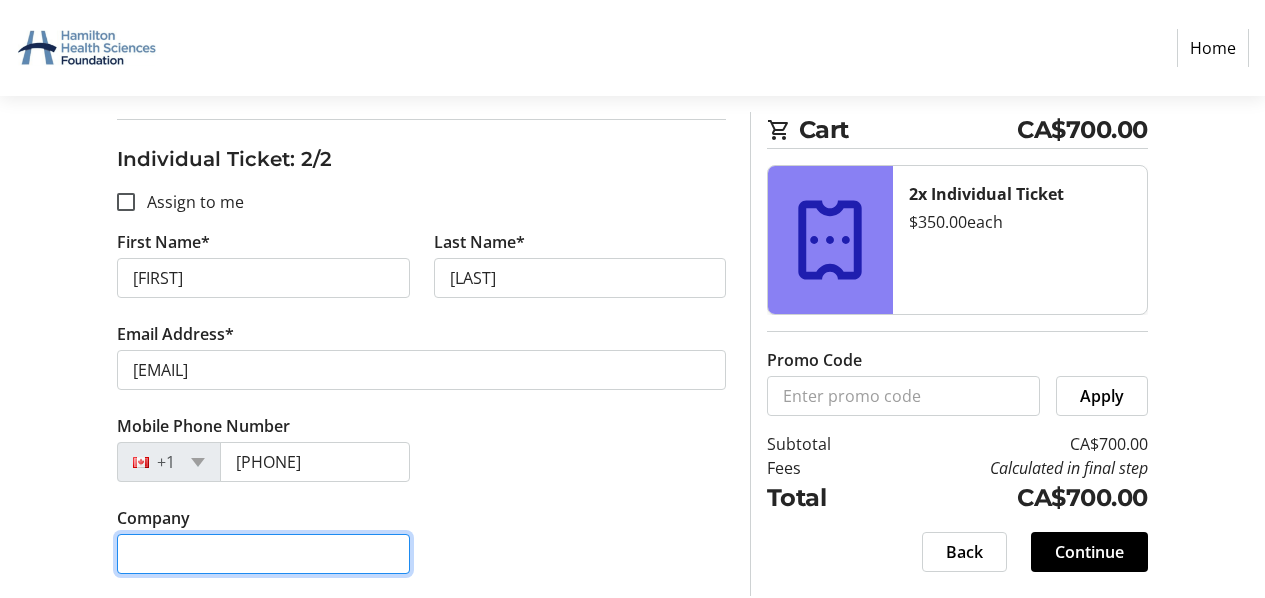 type on "Direct Response Media Group Inc." 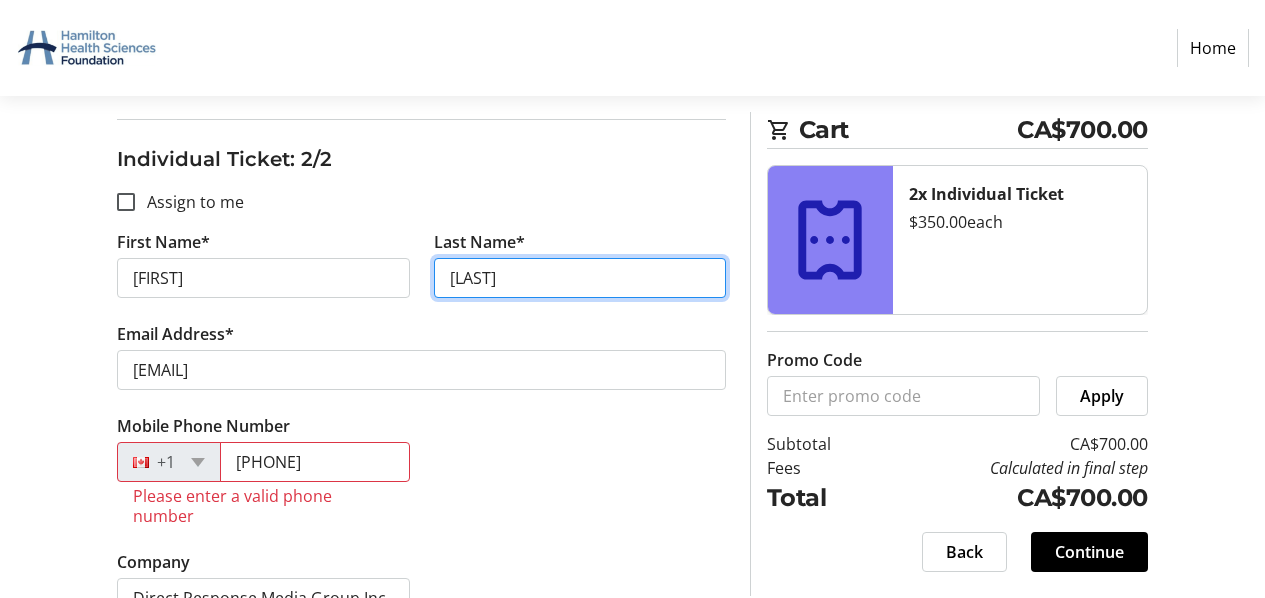 scroll, scrollTop: 766, scrollLeft: 0, axis: vertical 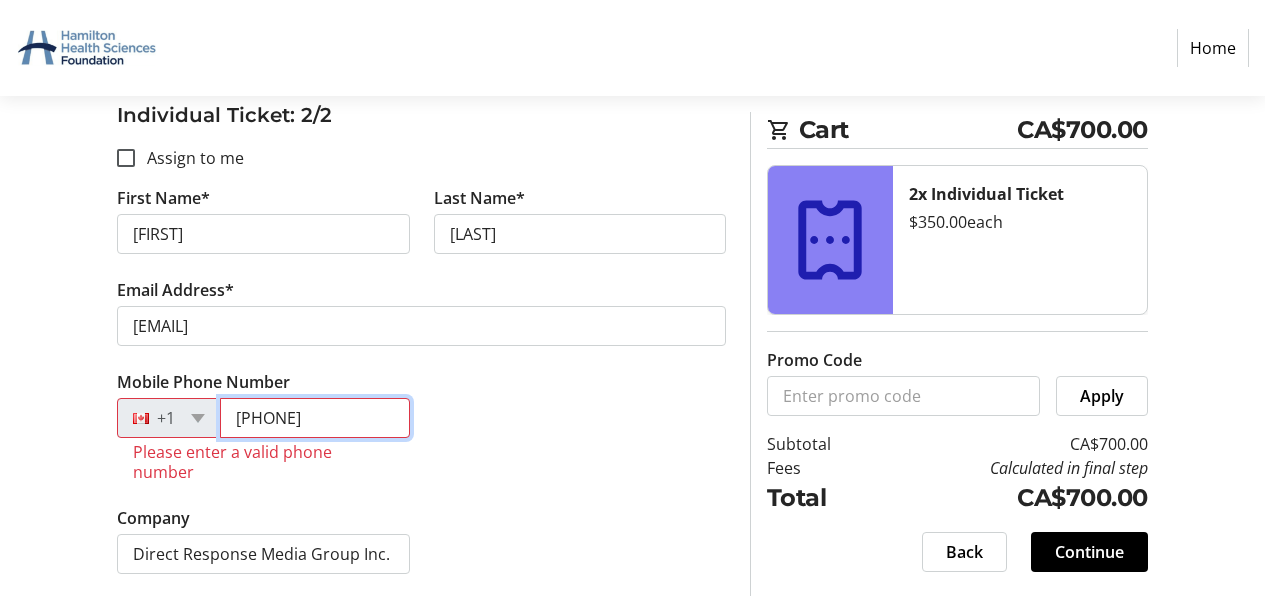 drag, startPoint x: 268, startPoint y: 421, endPoint x: 244, endPoint y: 419, distance: 24.083189 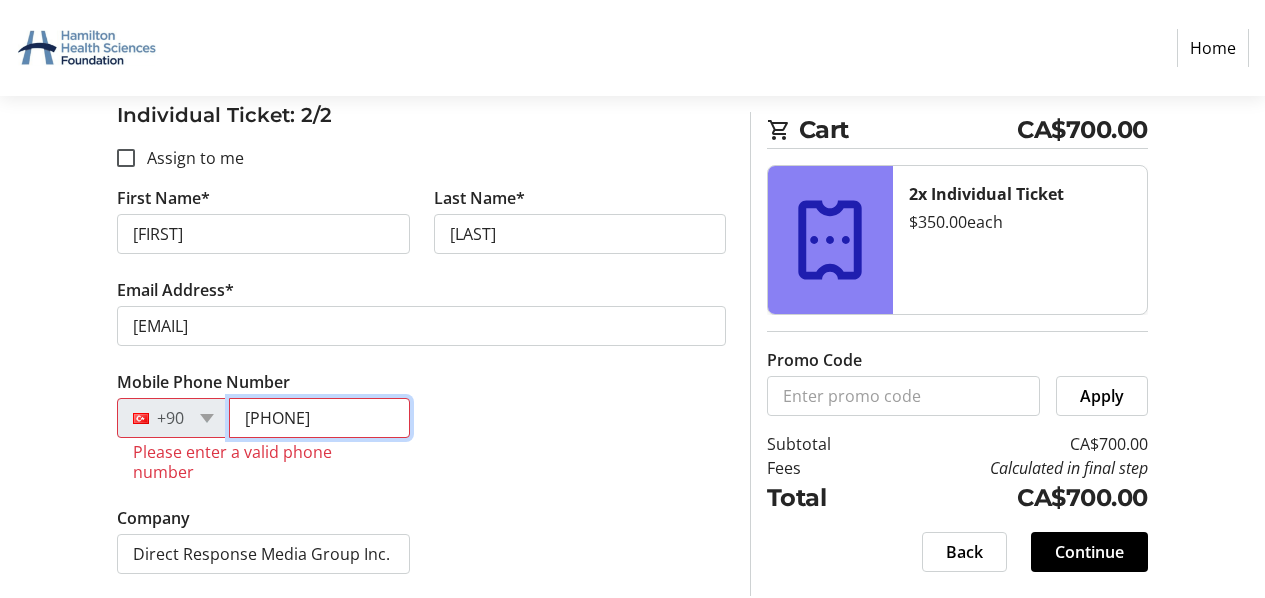 type on "[PHONE]" 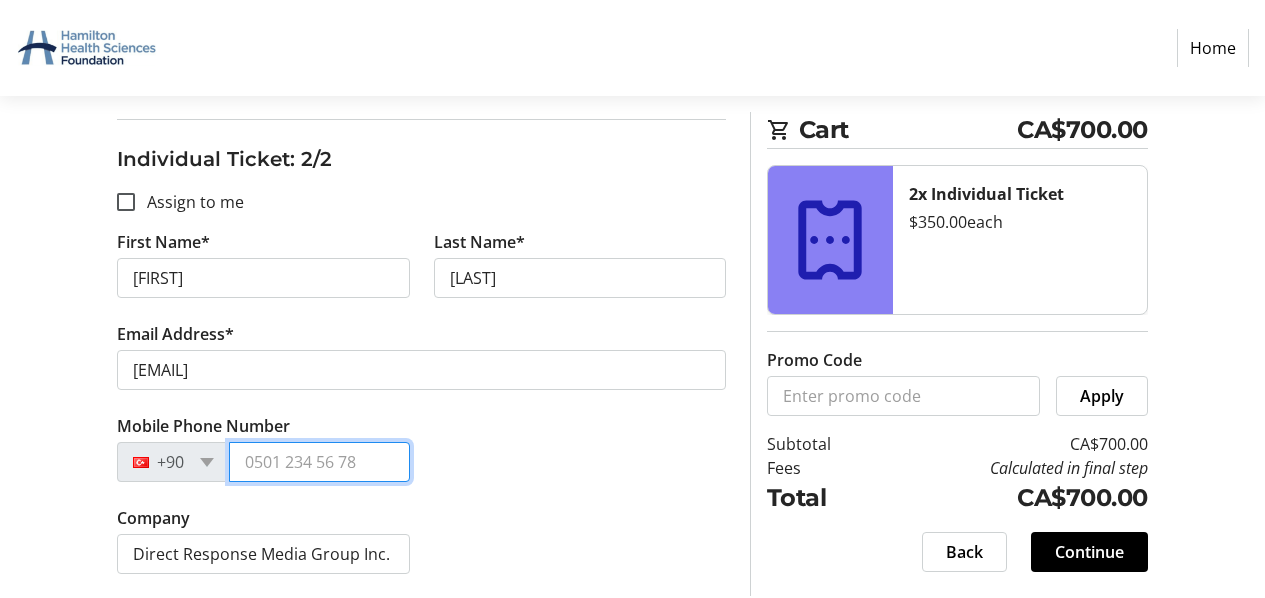 scroll, scrollTop: 722, scrollLeft: 0, axis: vertical 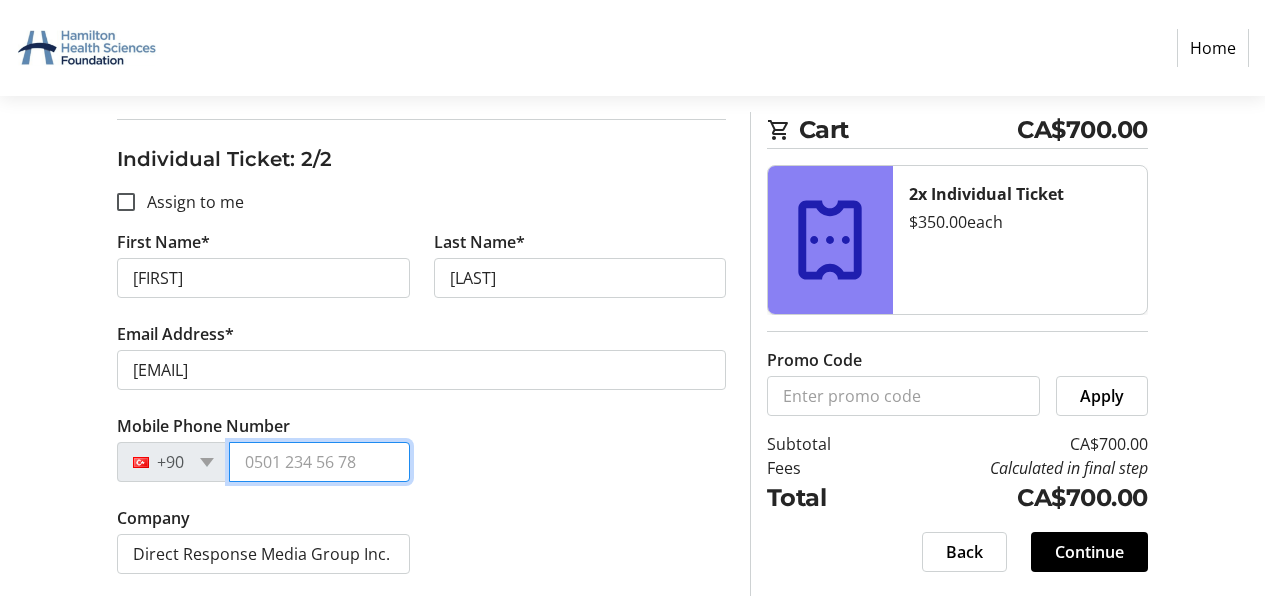 type 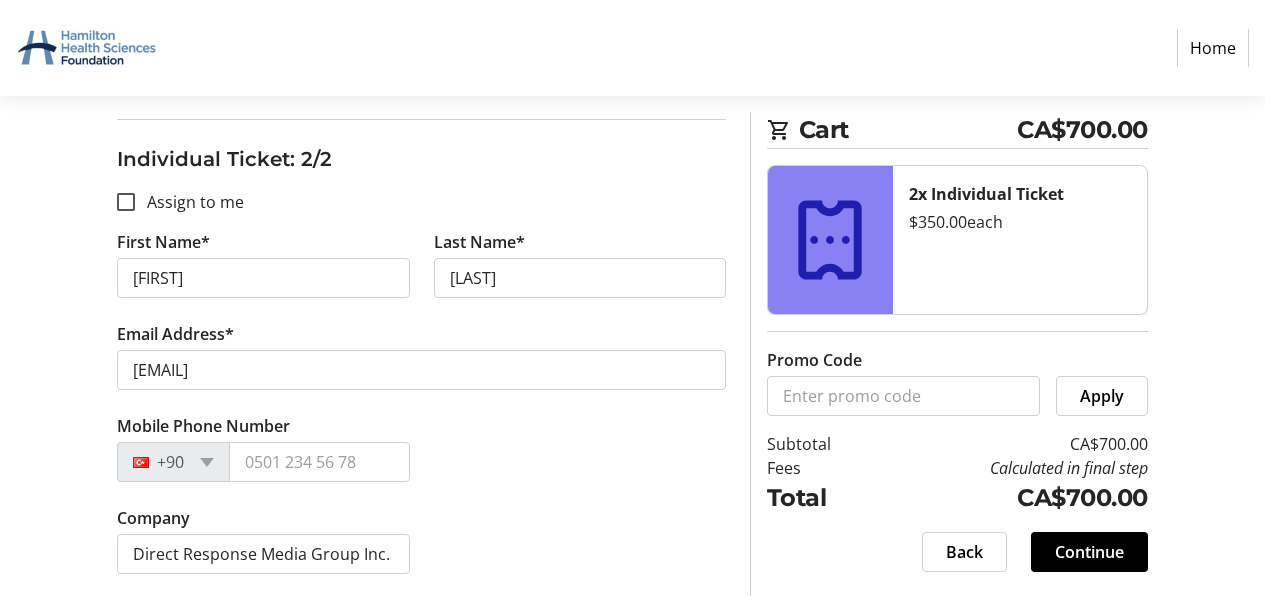click 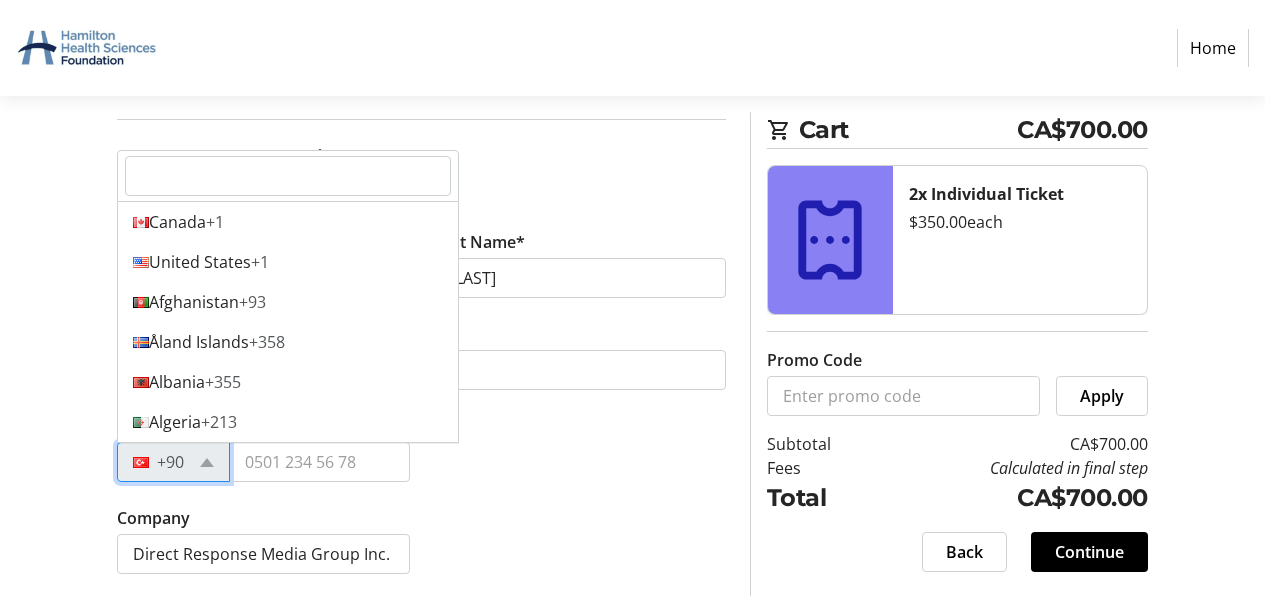scroll, scrollTop: 8920, scrollLeft: 0, axis: vertical 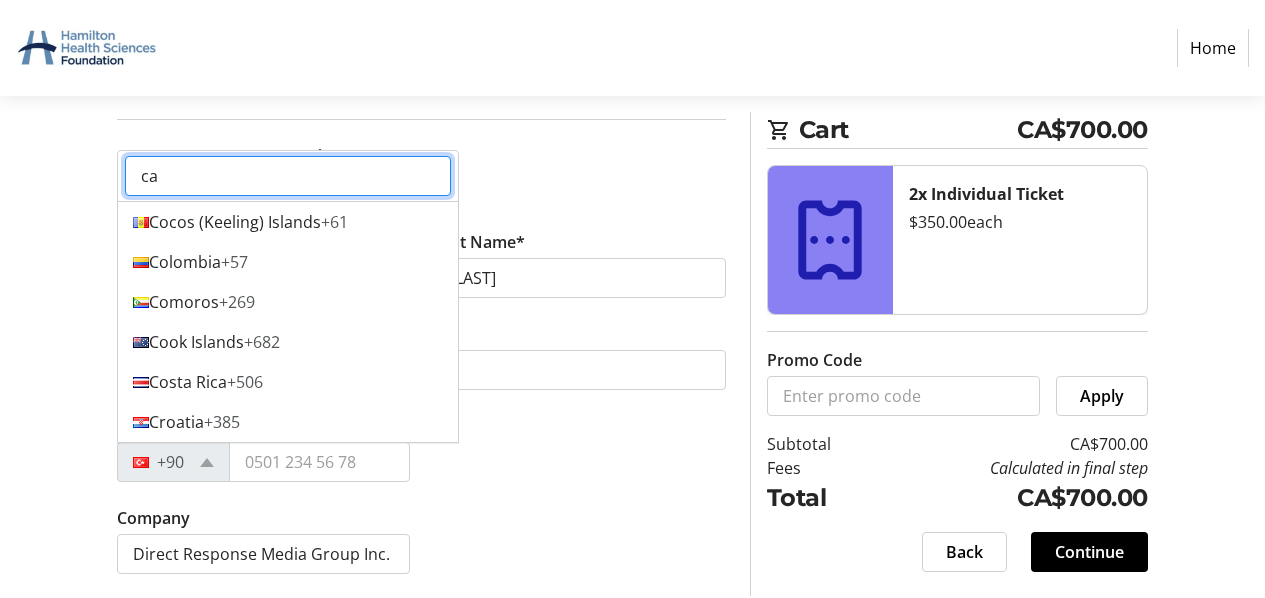 type on "can" 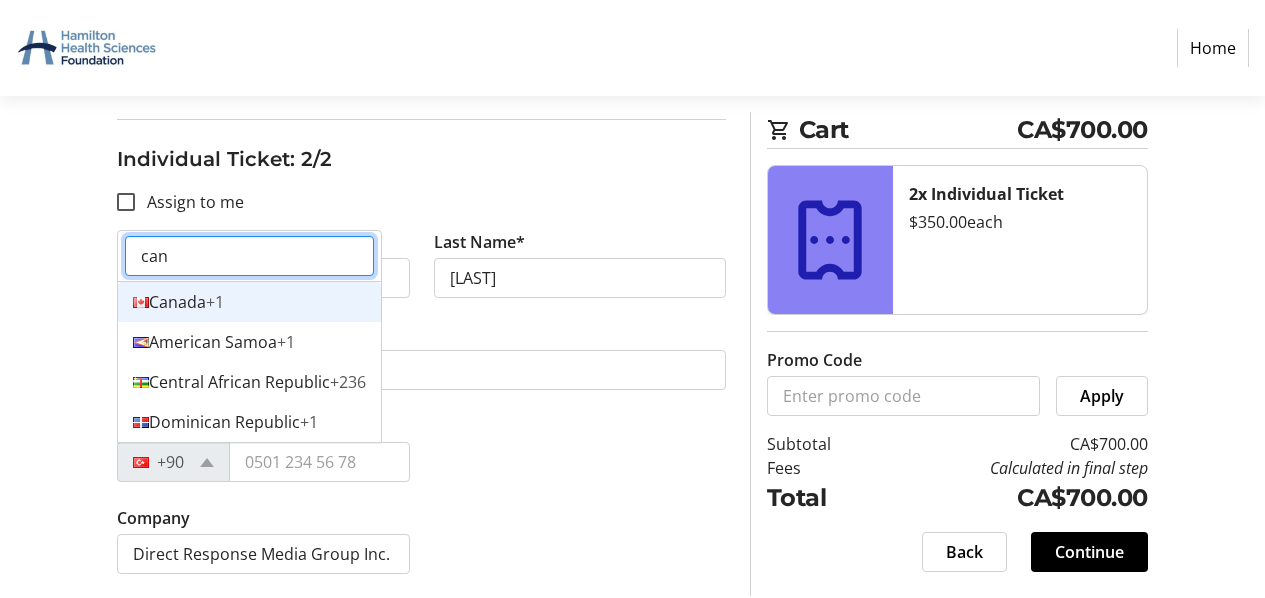 scroll, scrollTop: 0, scrollLeft: 0, axis: both 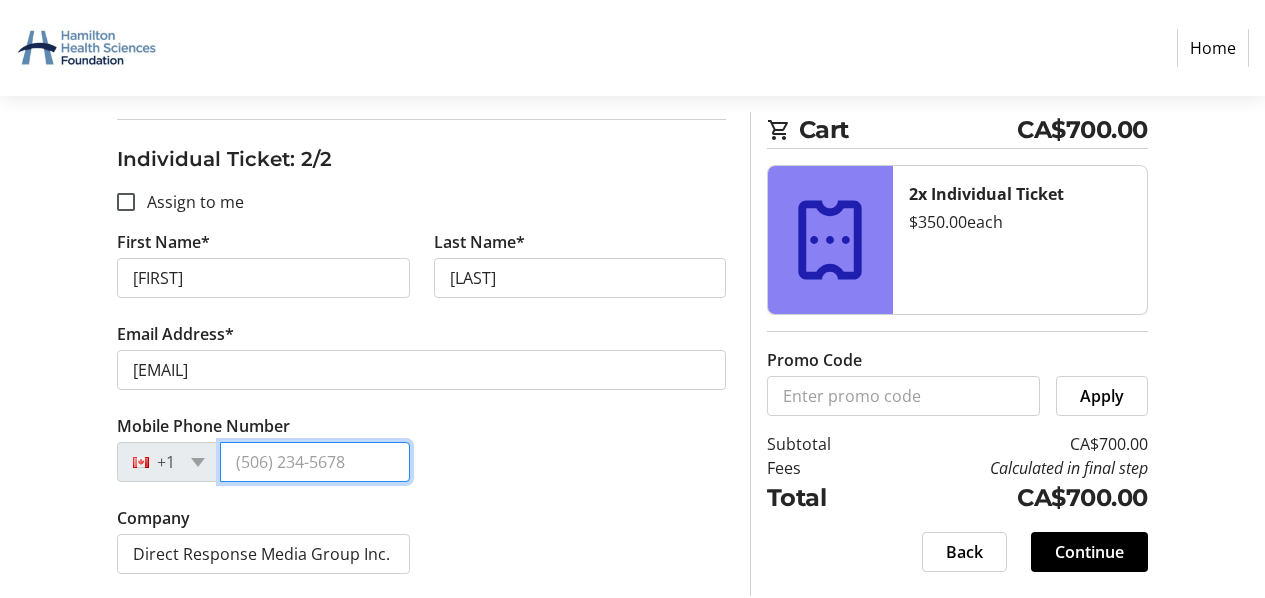 click on "Mobile Phone Number" at bounding box center [314, 462] 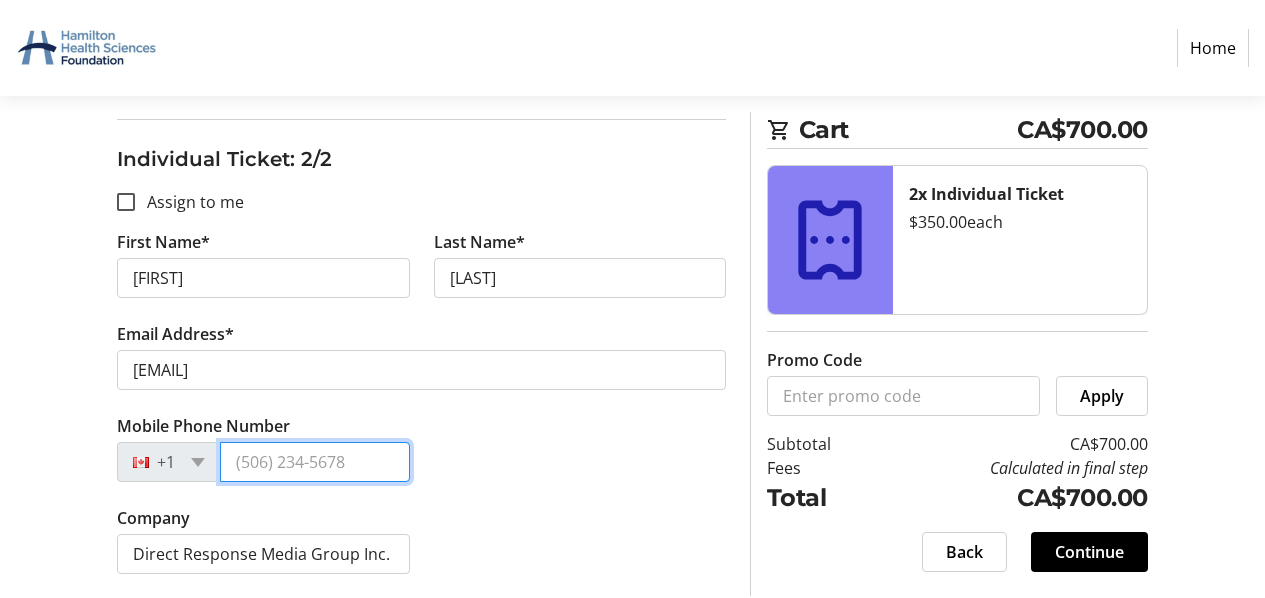 type on "([PHONE])" 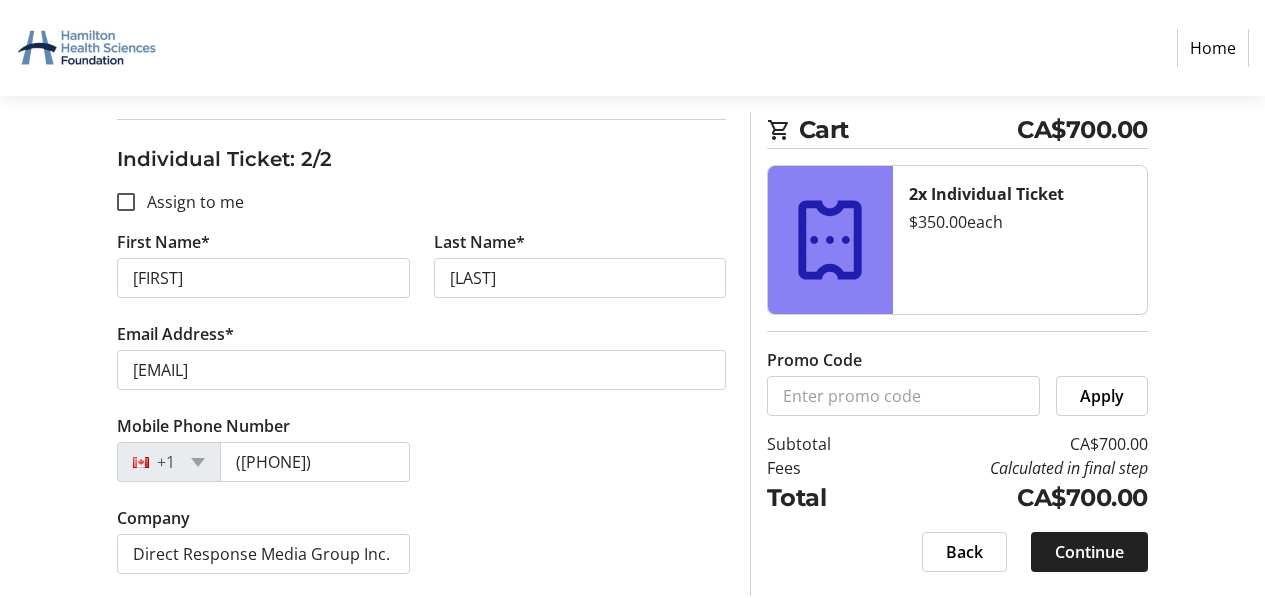 click on "Continue" 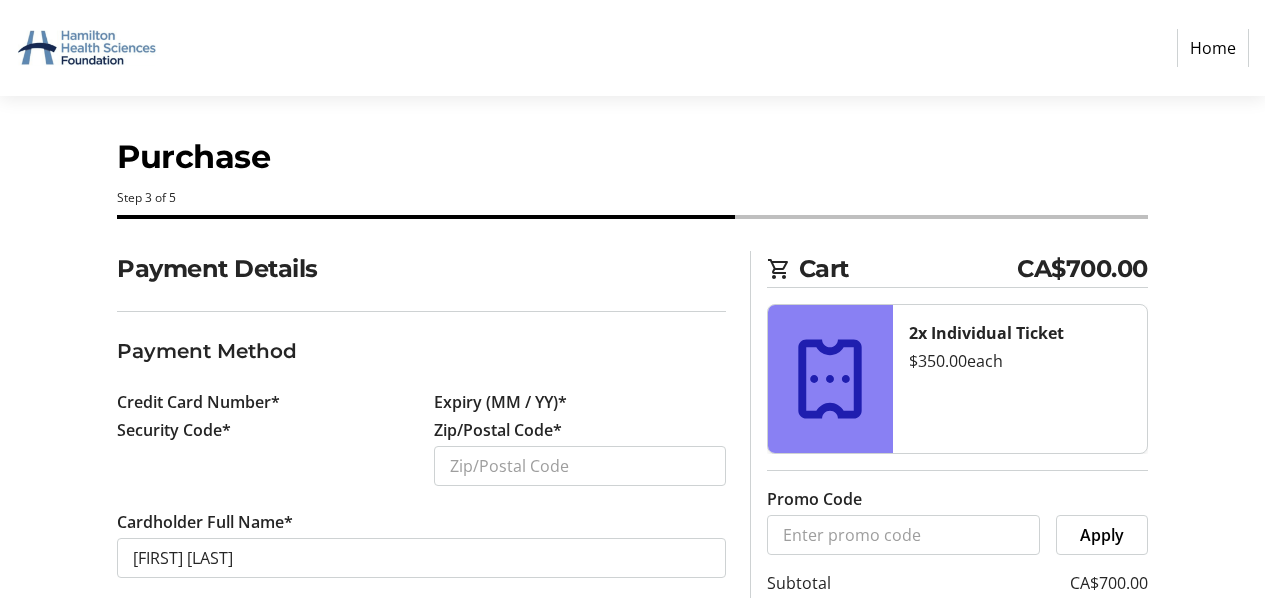scroll, scrollTop: 0, scrollLeft: 0, axis: both 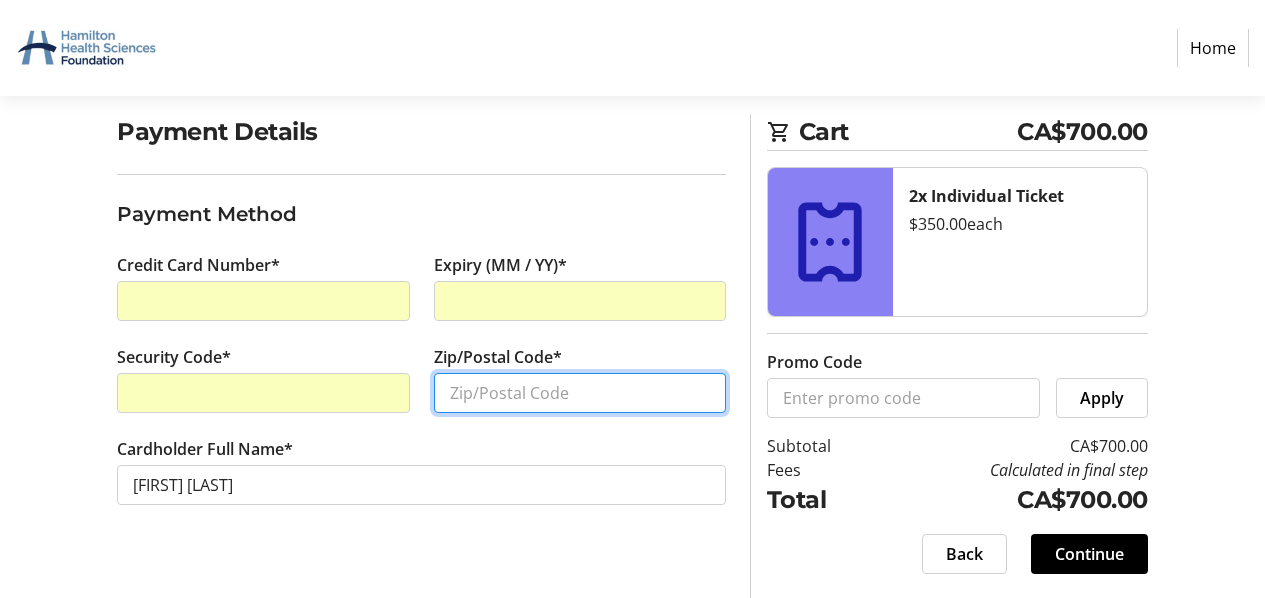 click on "Zip/Postal Code*" at bounding box center (580, 393) 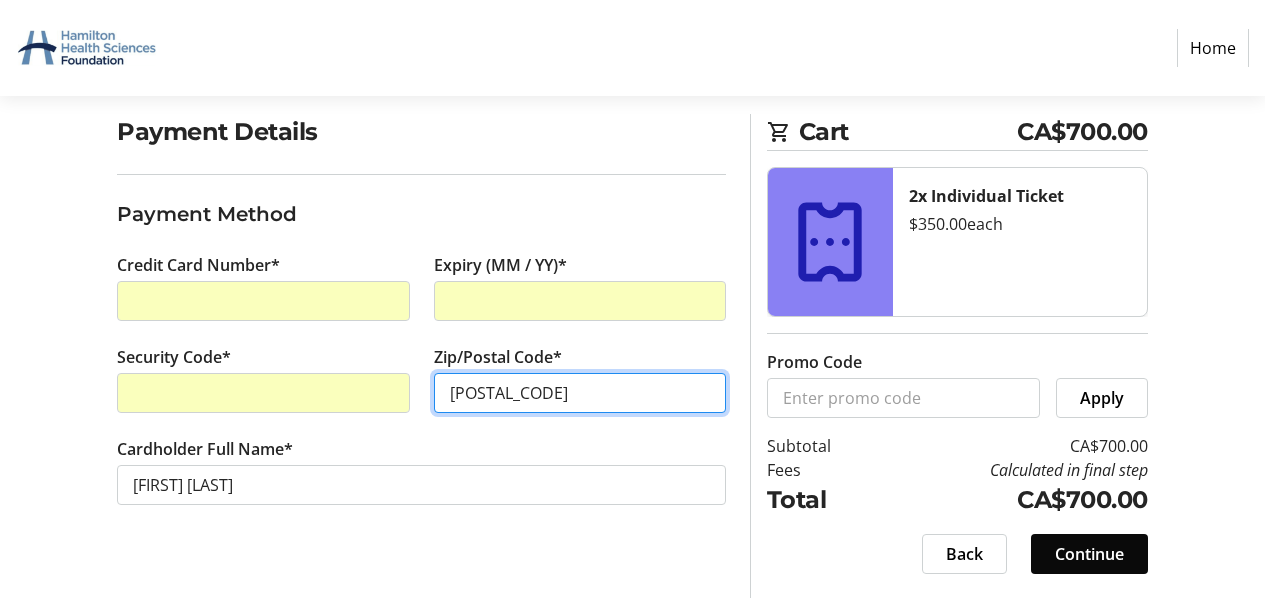 type on "[POSTAL_CODE]" 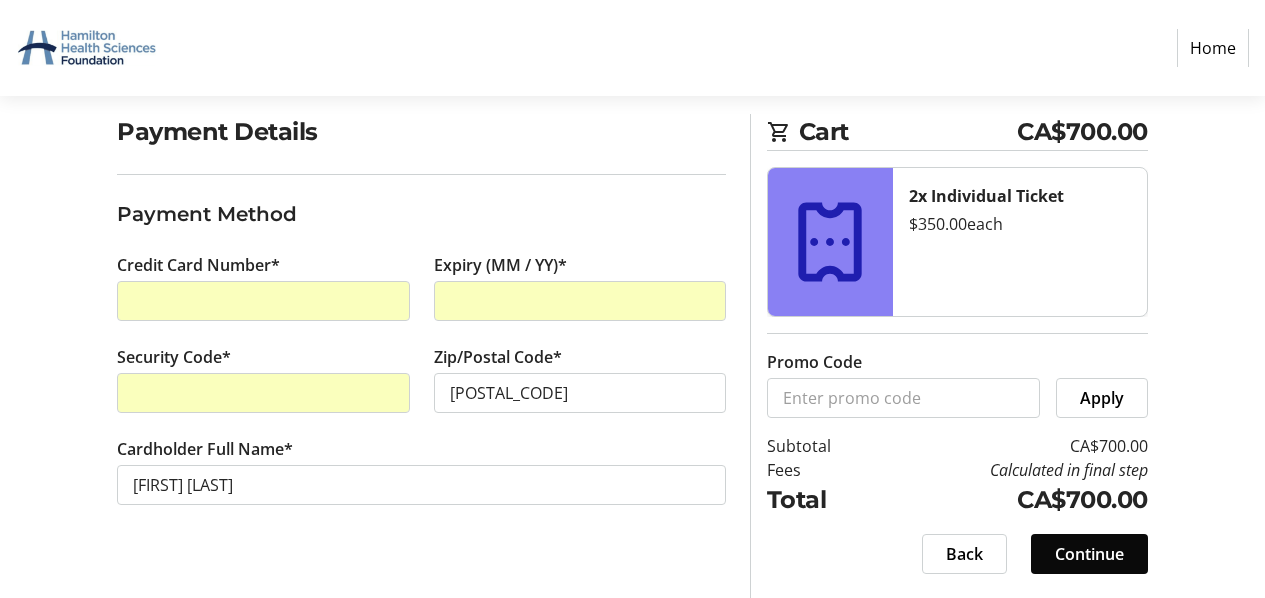 click 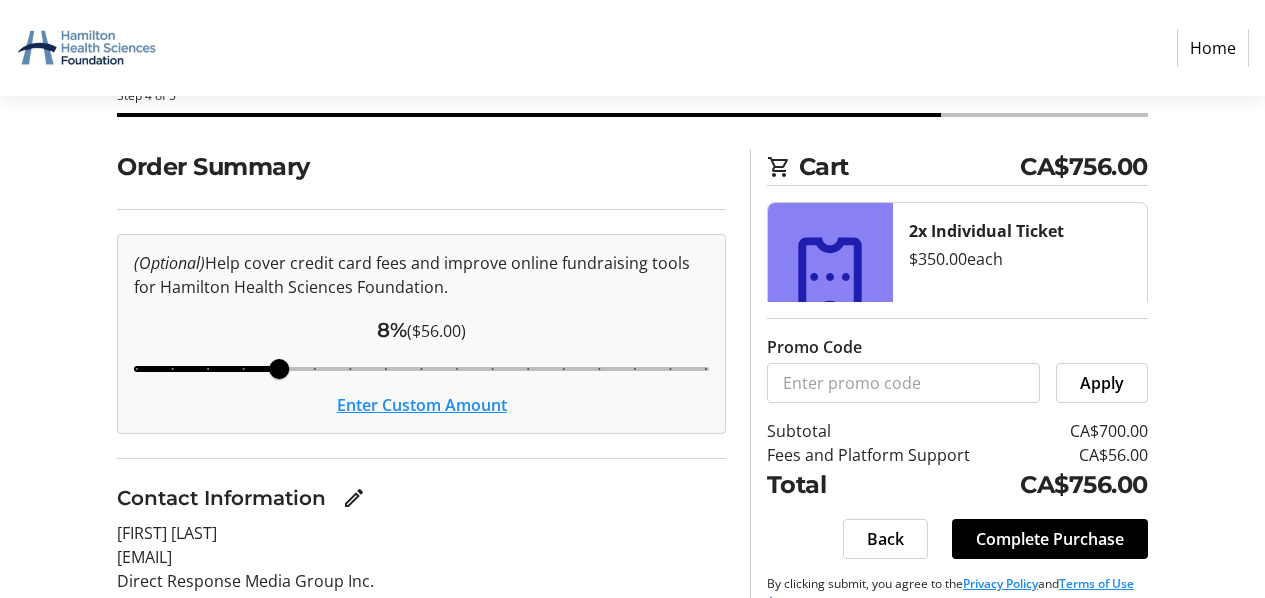scroll, scrollTop: 0, scrollLeft: 0, axis: both 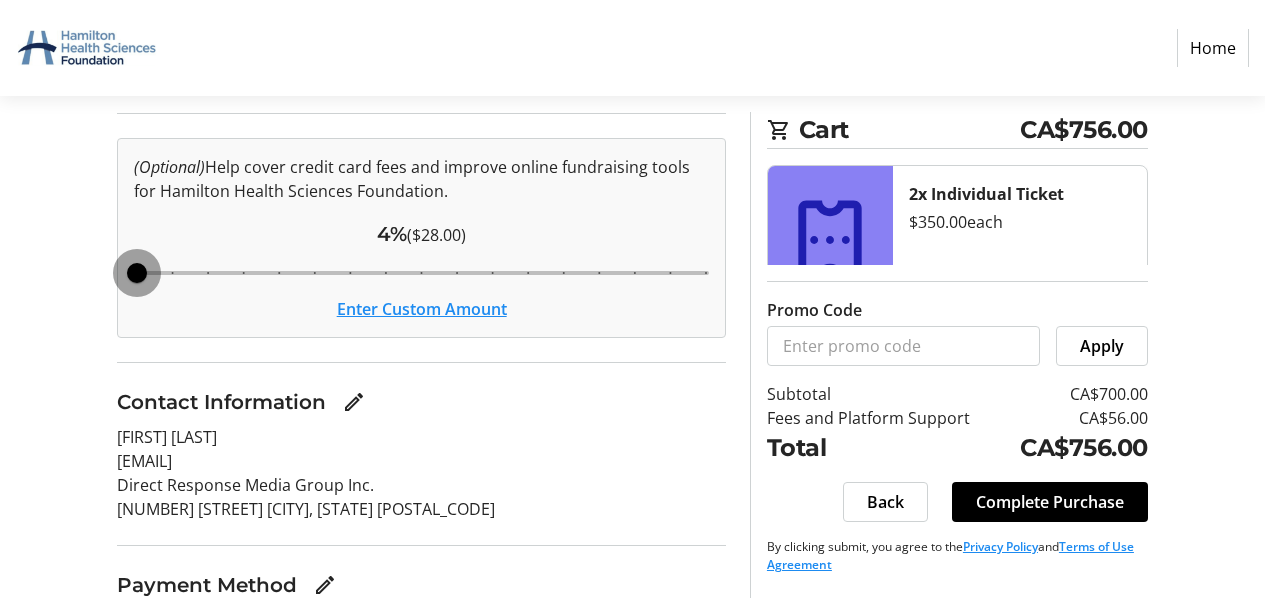 drag, startPoint x: 277, startPoint y: 276, endPoint x: 77, endPoint y: 269, distance: 200.12247 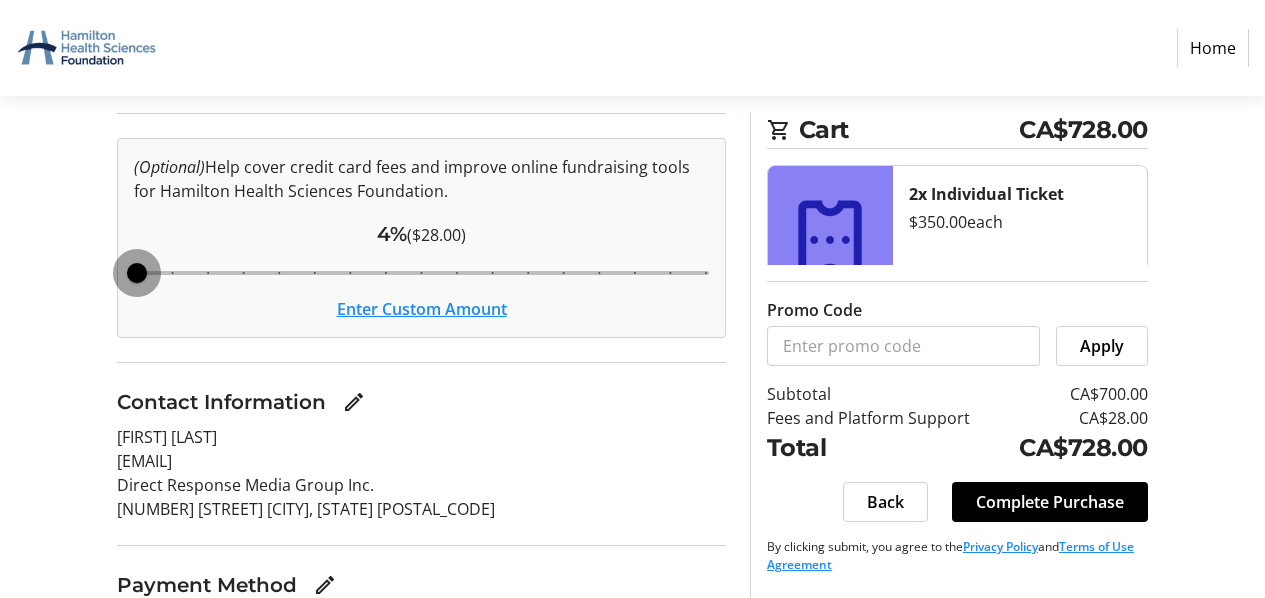 drag, startPoint x: 140, startPoint y: 274, endPoint x: 130, endPoint y: 269, distance: 11.18034 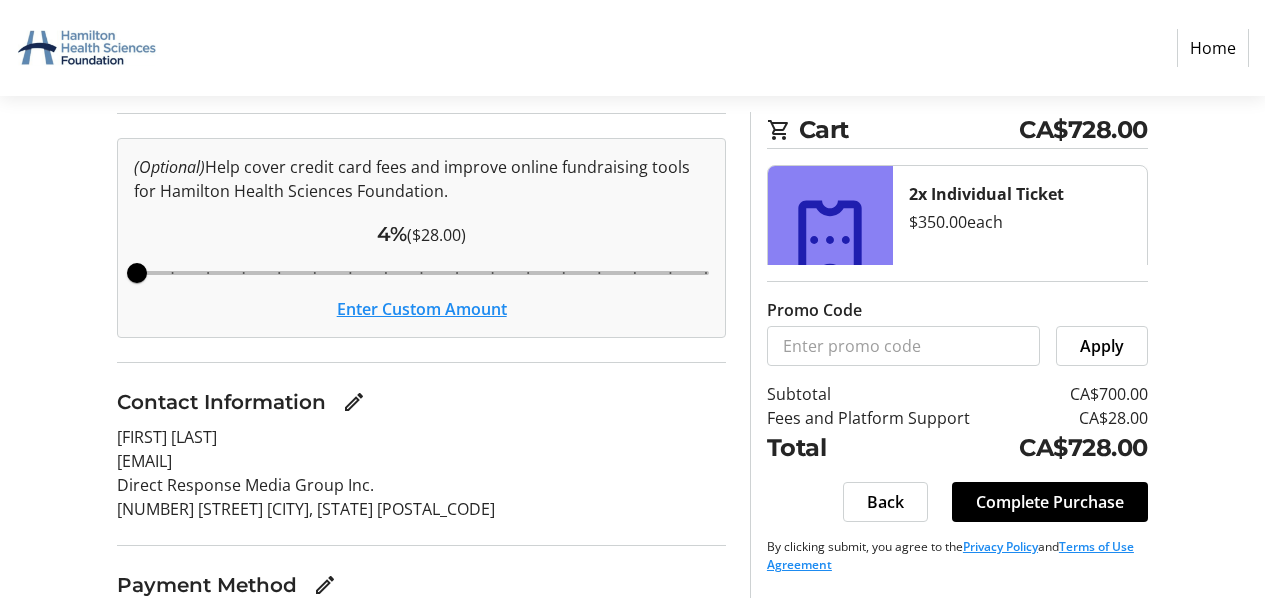 click on "Enter Custom Amount" 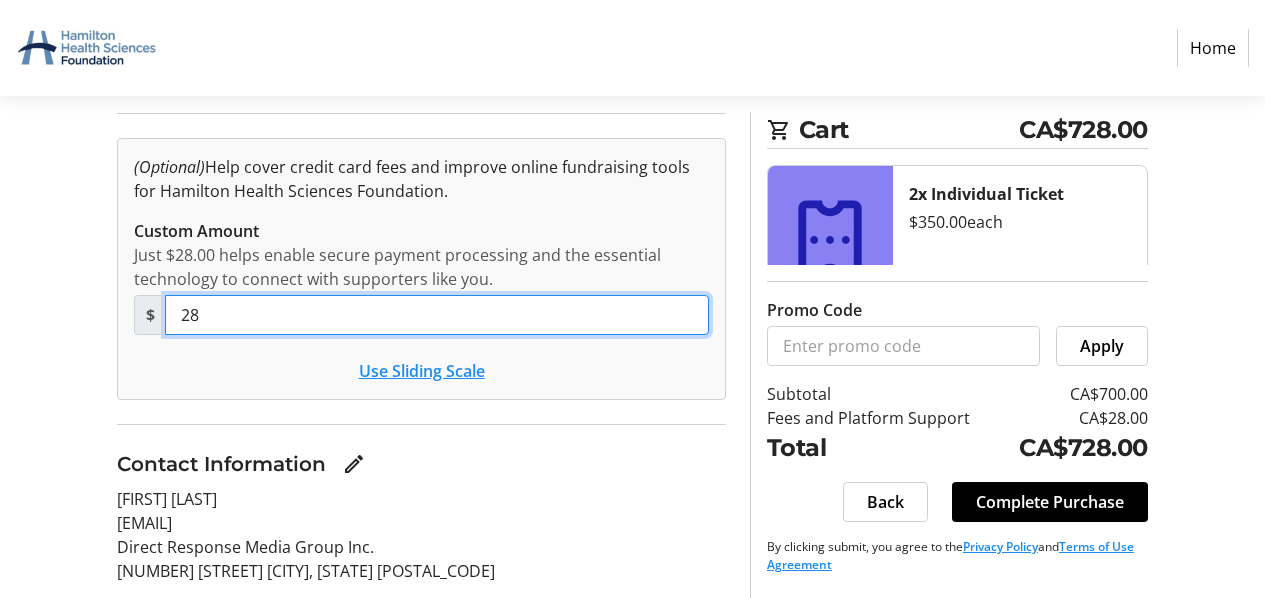 drag, startPoint x: 247, startPoint y: 313, endPoint x: 169, endPoint y: 313, distance: 78 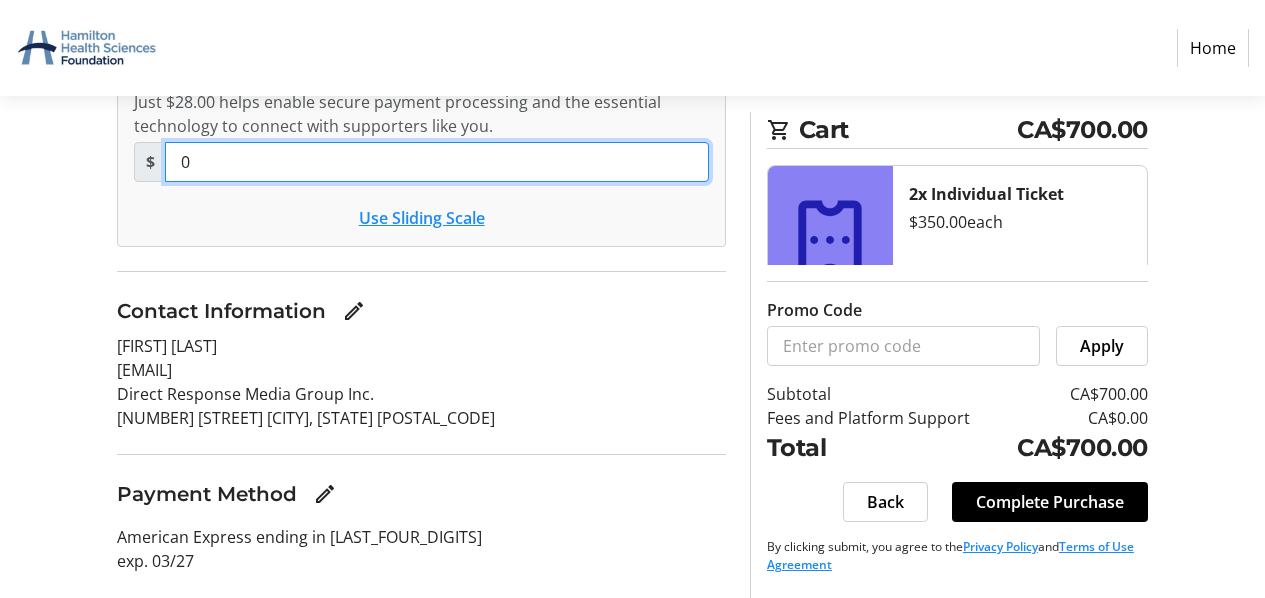 scroll, scrollTop: 365, scrollLeft: 0, axis: vertical 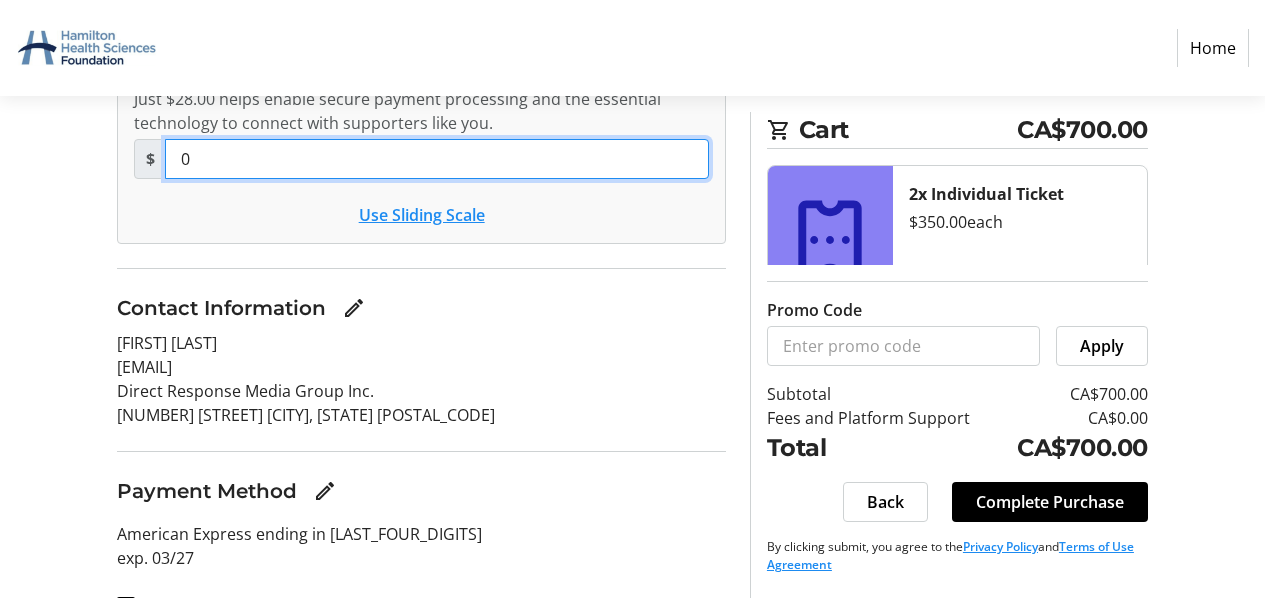 type on "0" 